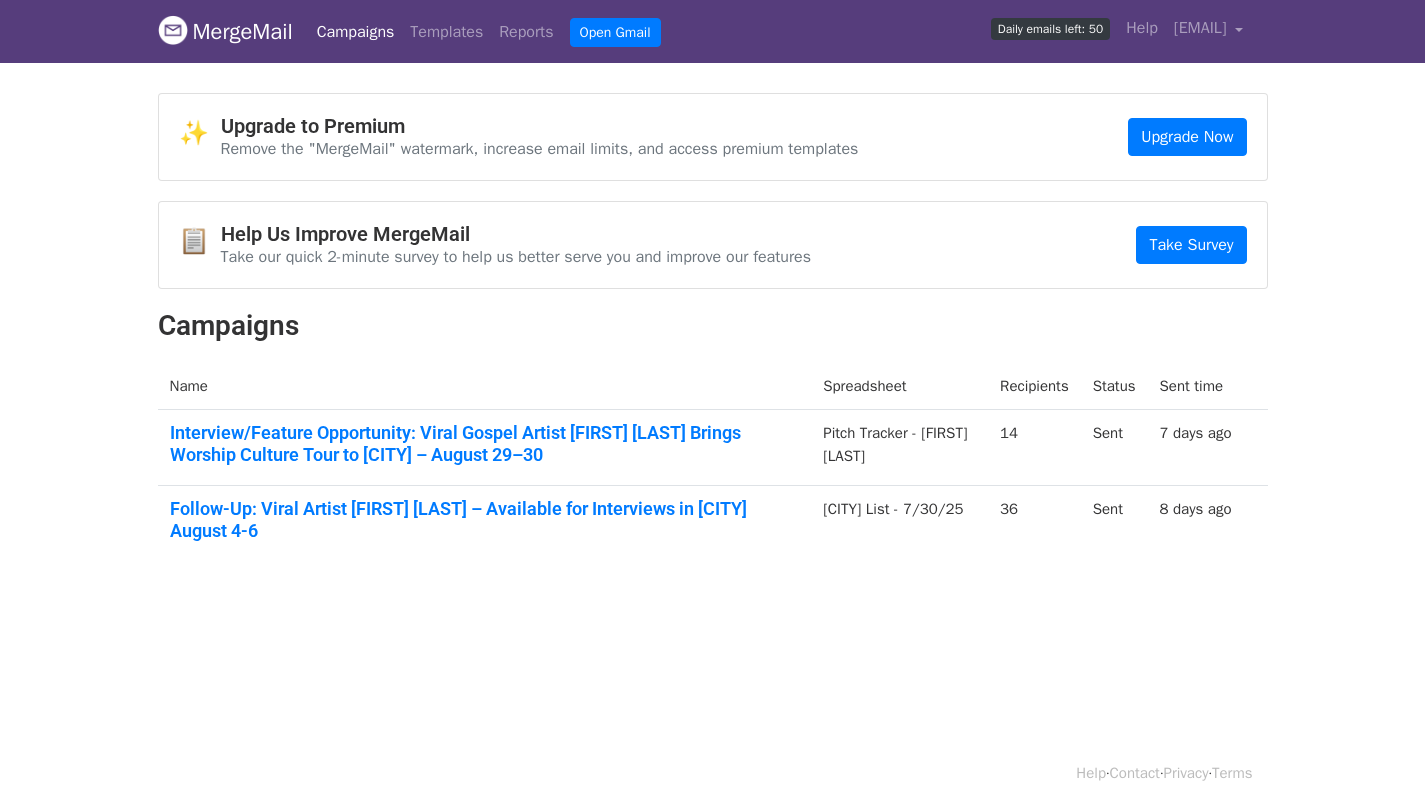scroll, scrollTop: 0, scrollLeft: 0, axis: both 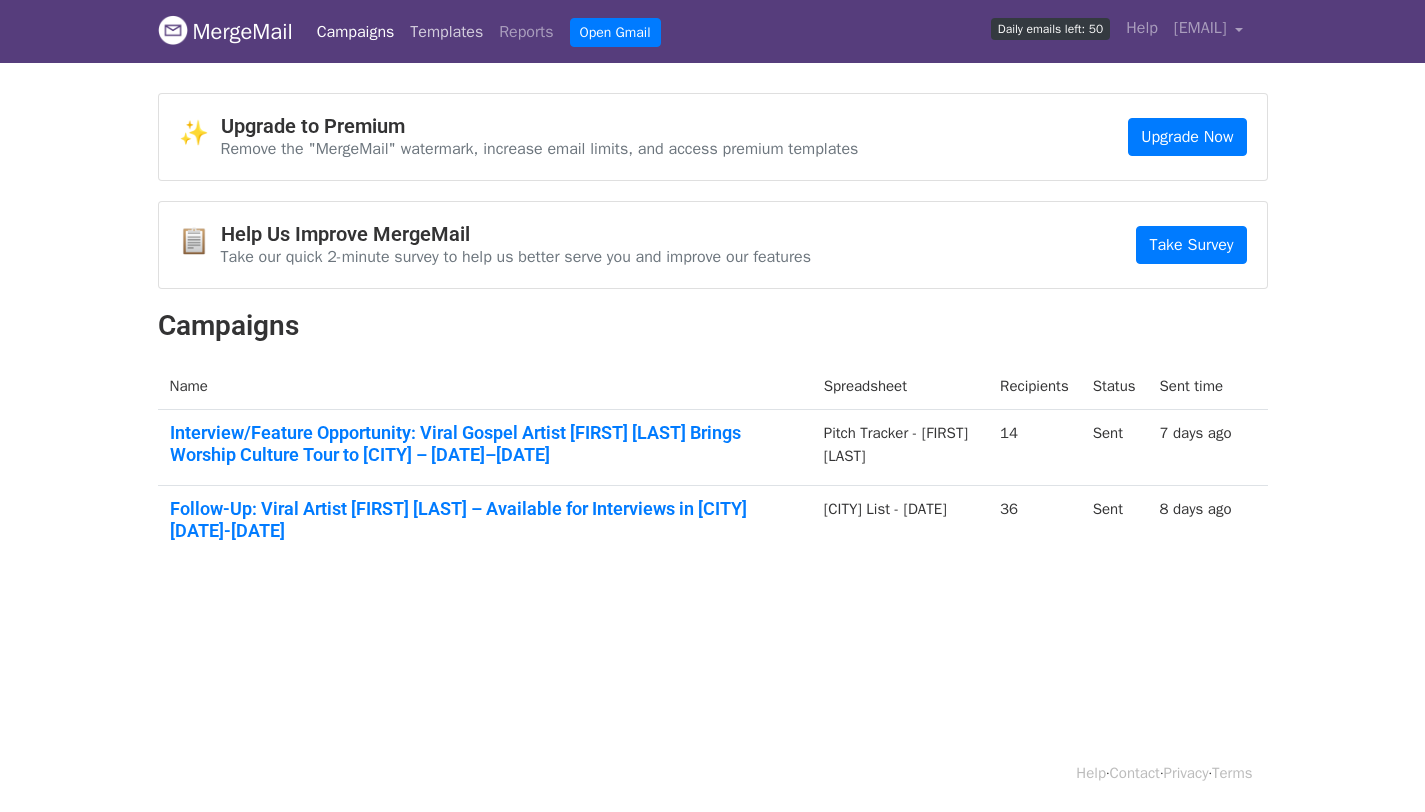 click on "Templates" at bounding box center [446, 32] 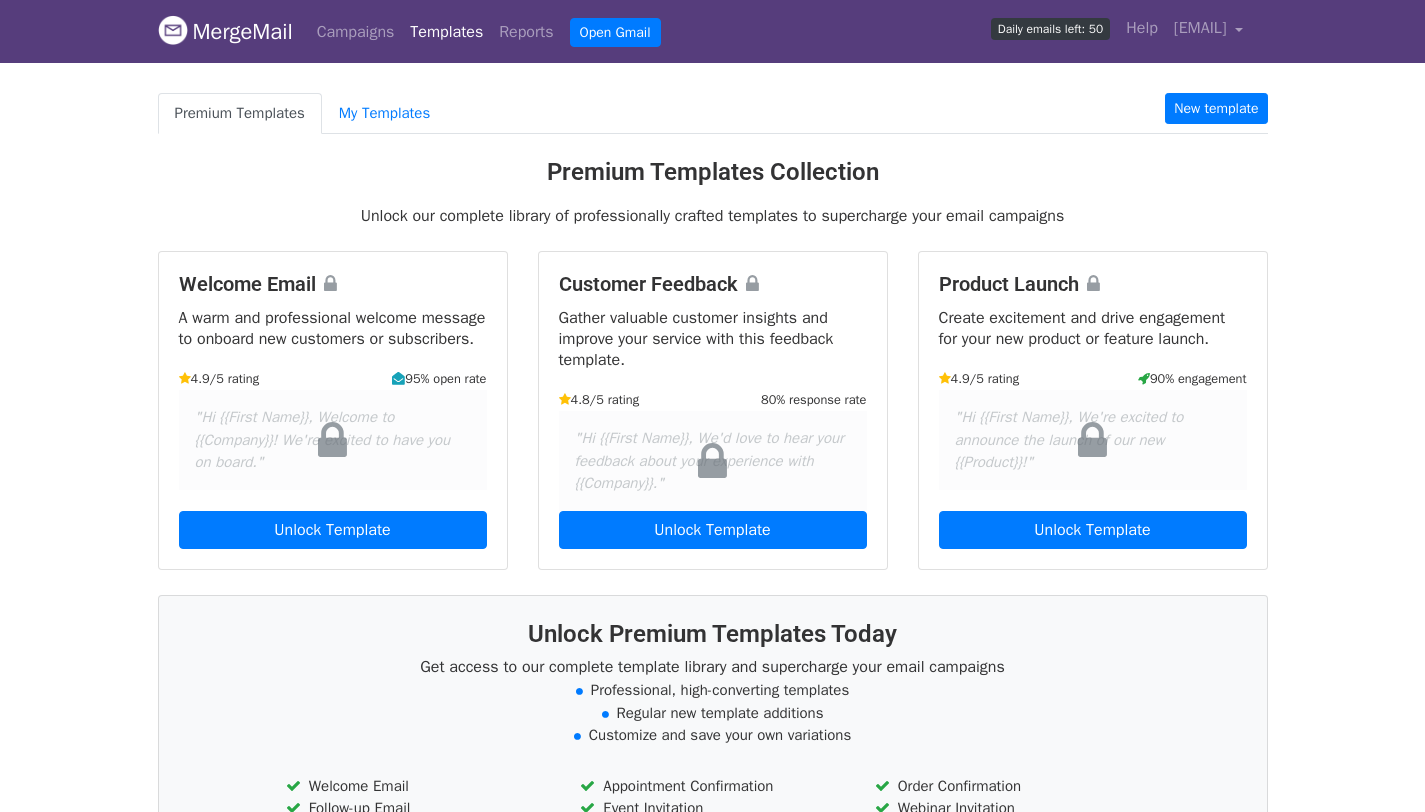 scroll, scrollTop: 0, scrollLeft: 0, axis: both 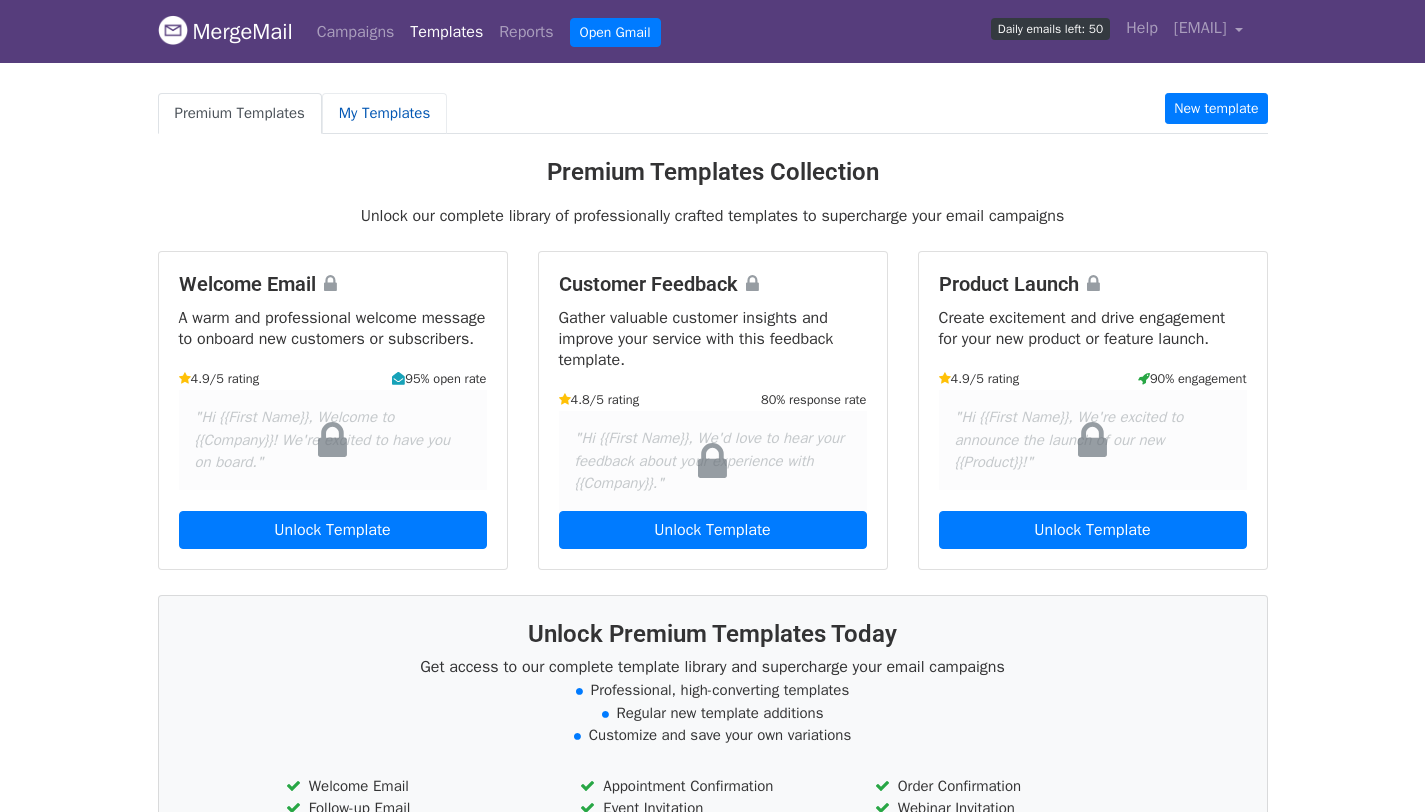 click on "My Templates" at bounding box center [384, 113] 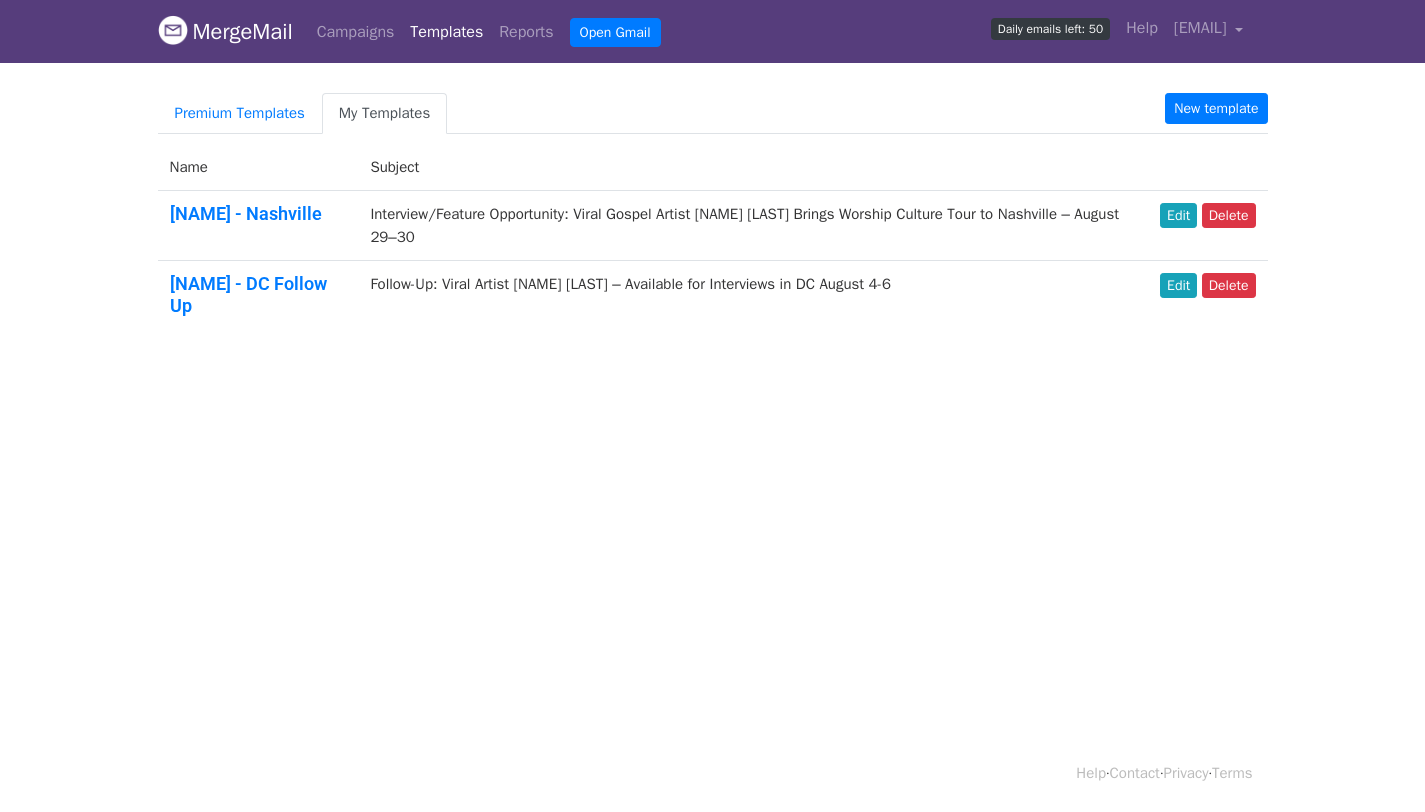 scroll, scrollTop: 0, scrollLeft: 0, axis: both 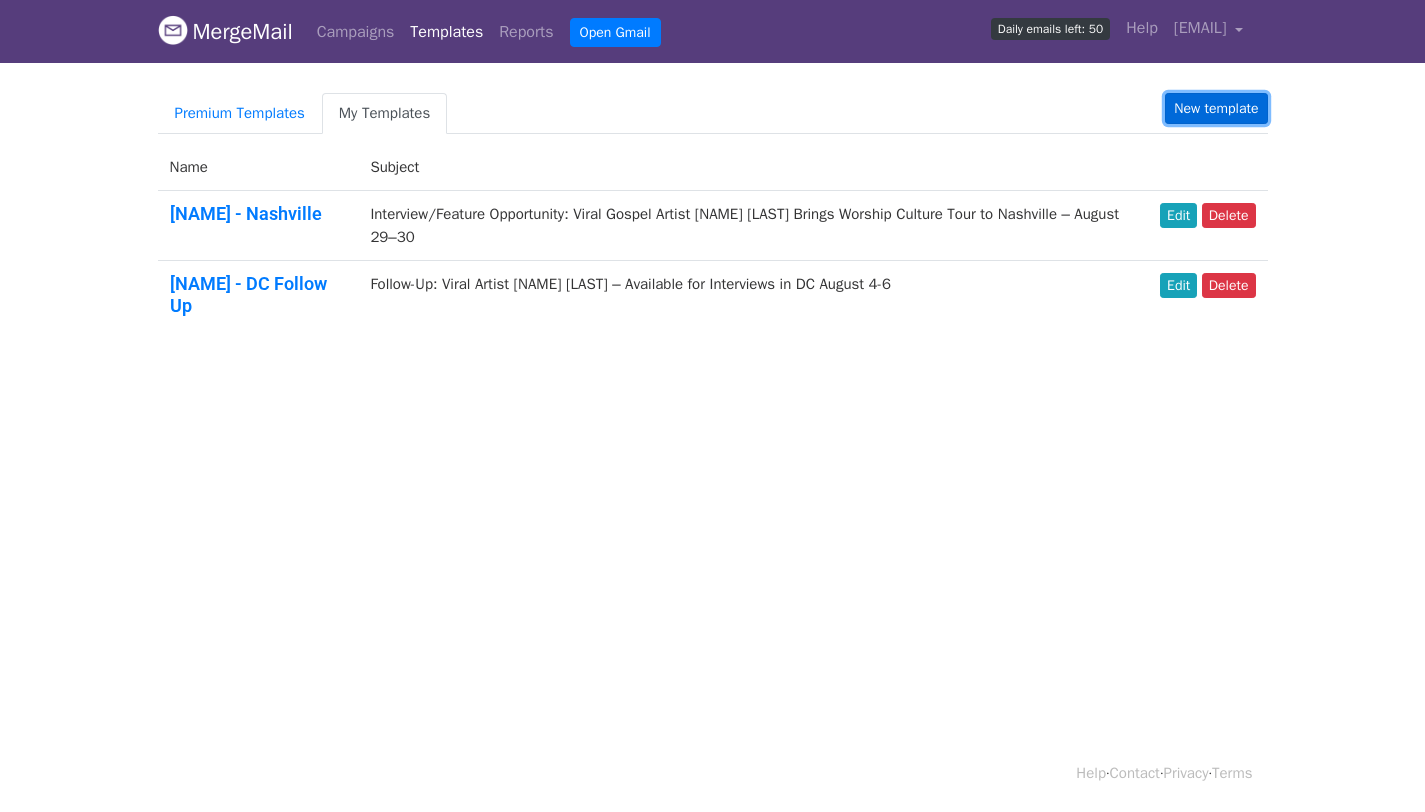 click on "New template" at bounding box center [1216, 108] 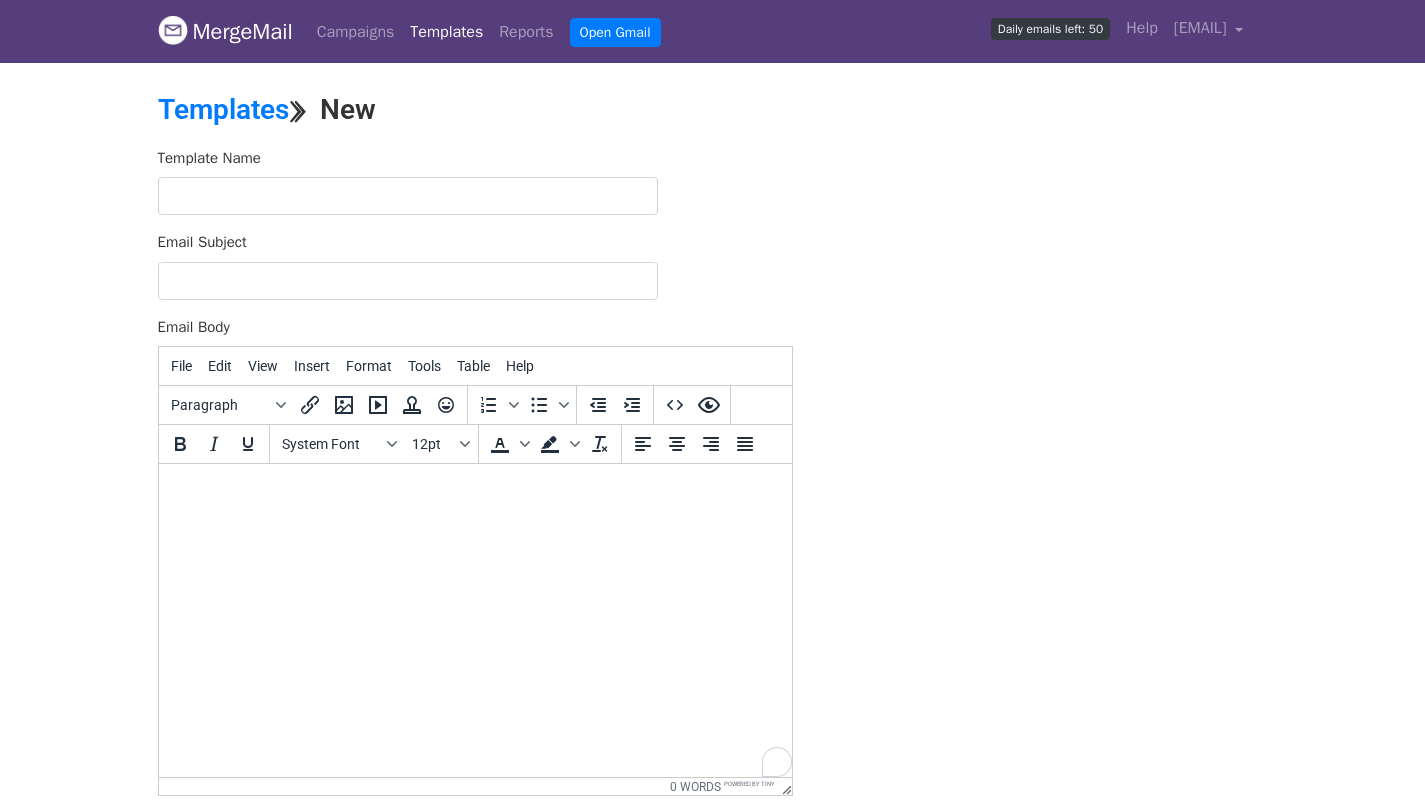 scroll, scrollTop: 0, scrollLeft: 0, axis: both 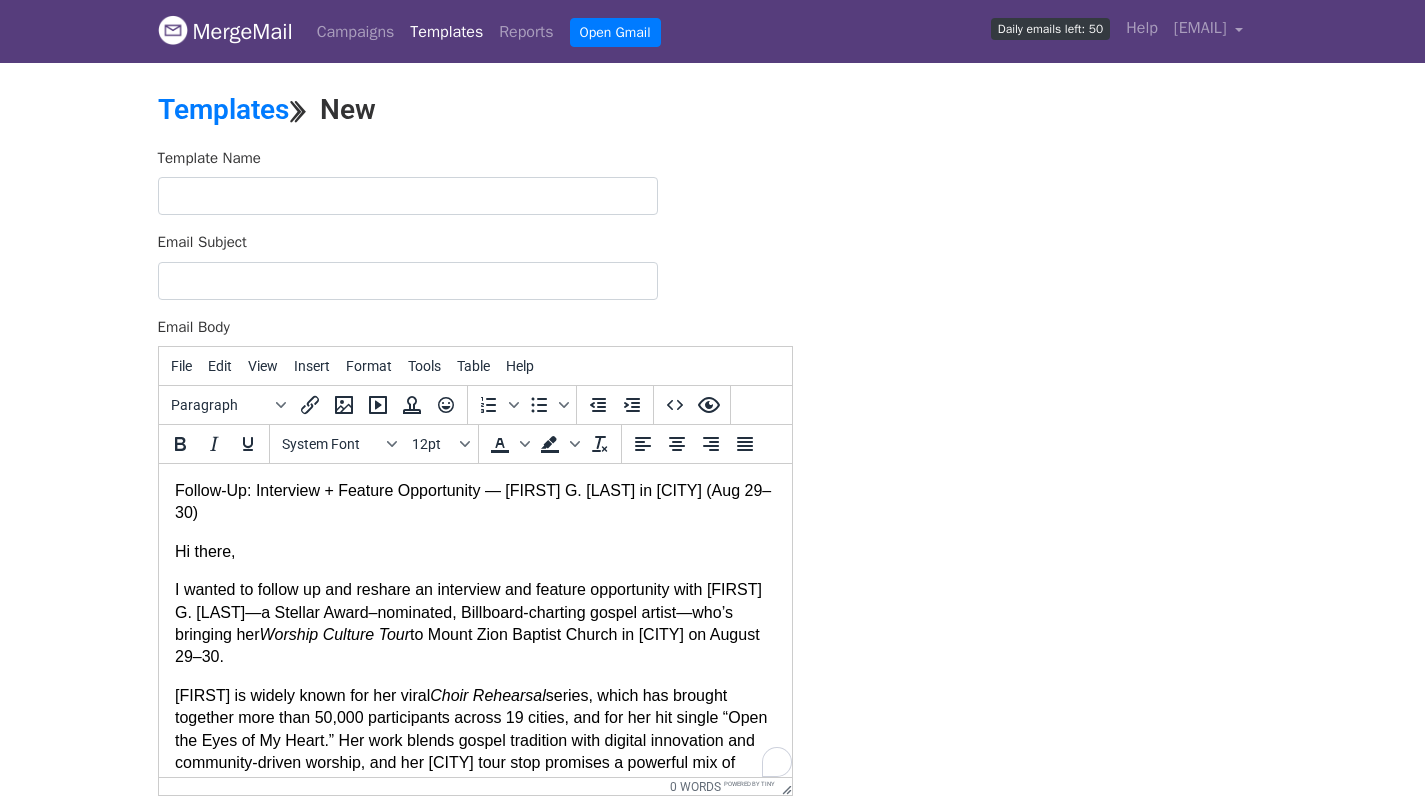 type 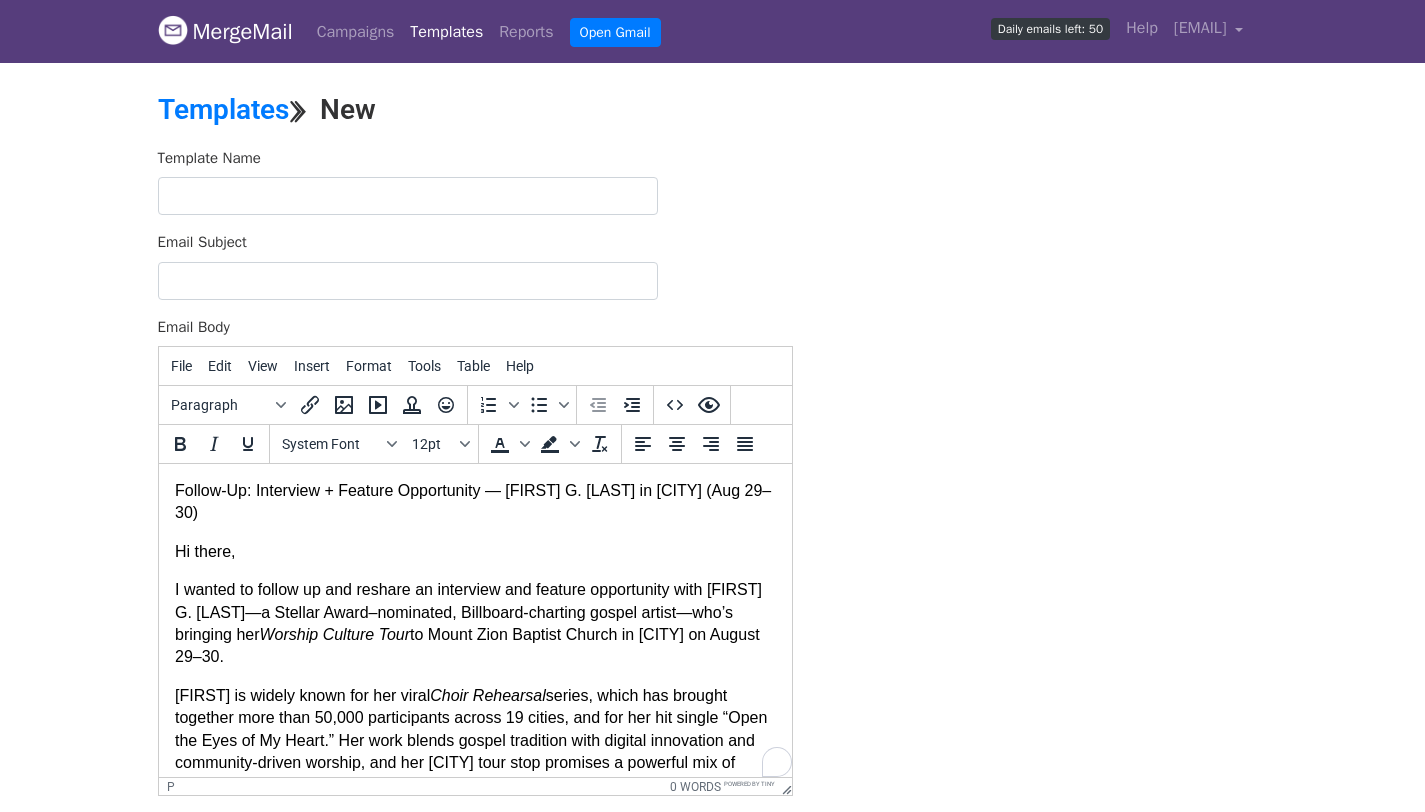 scroll, scrollTop: 629, scrollLeft: 0, axis: vertical 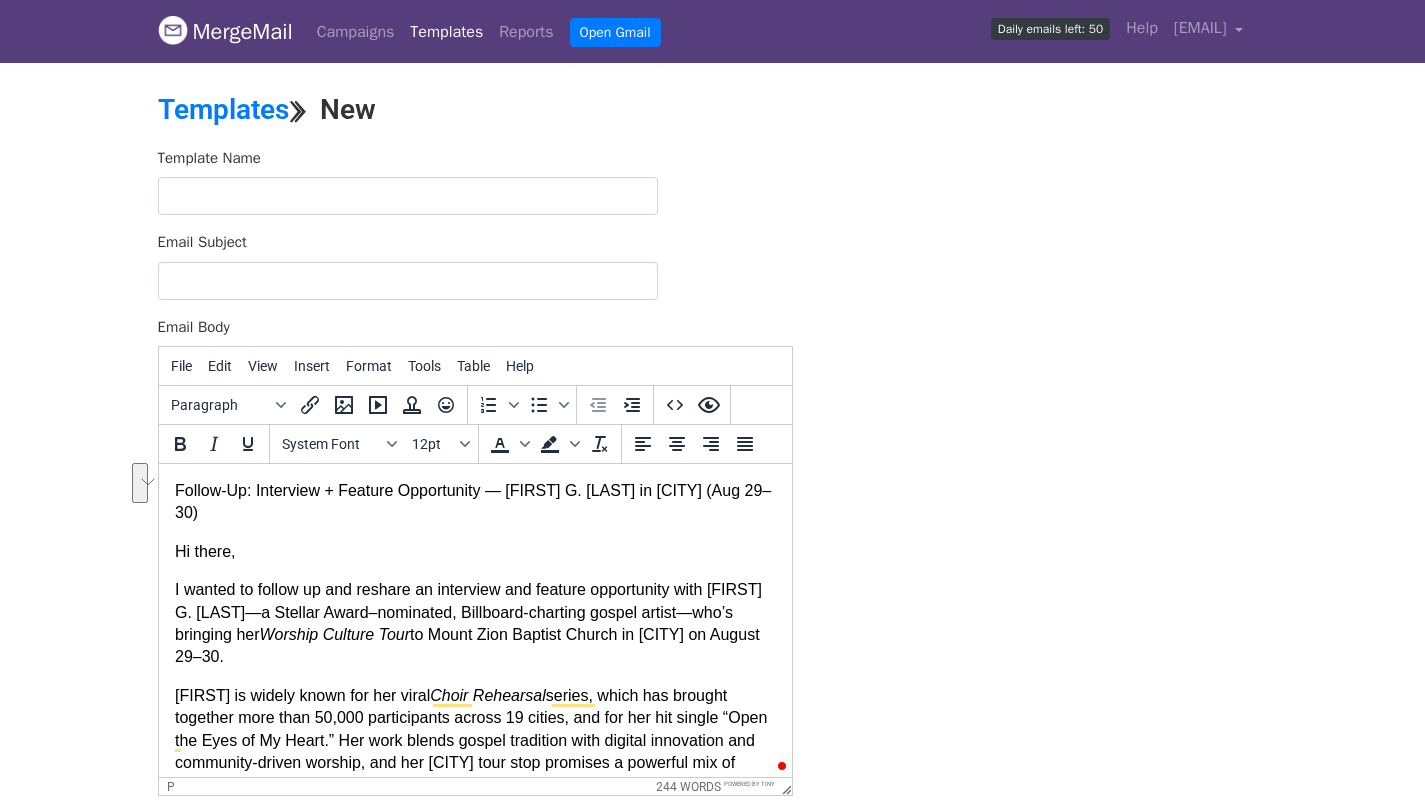 drag, startPoint x: 245, startPoint y: 520, endPoint x: 149, endPoint y: 477, distance: 105.1903 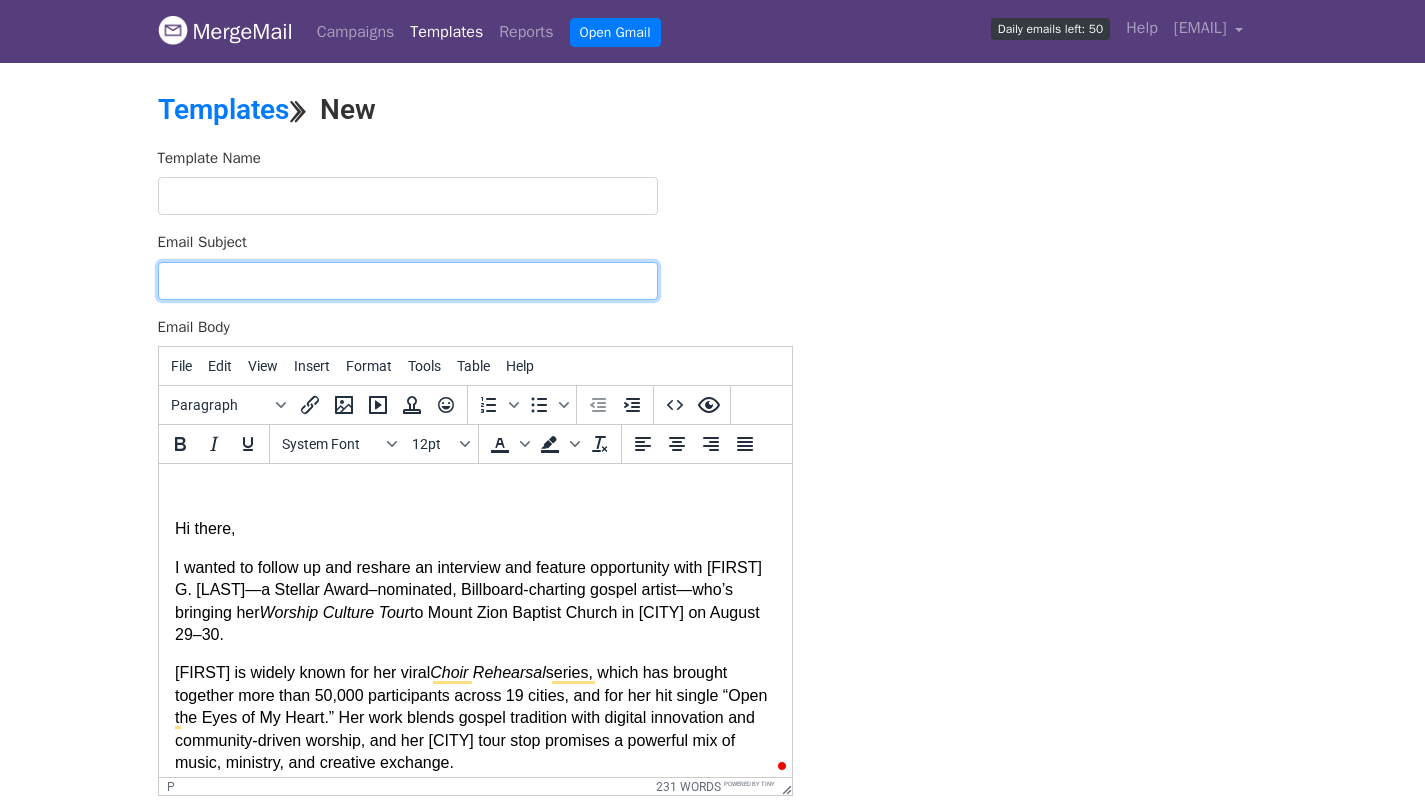 click on "Email Subject" at bounding box center [408, 281] 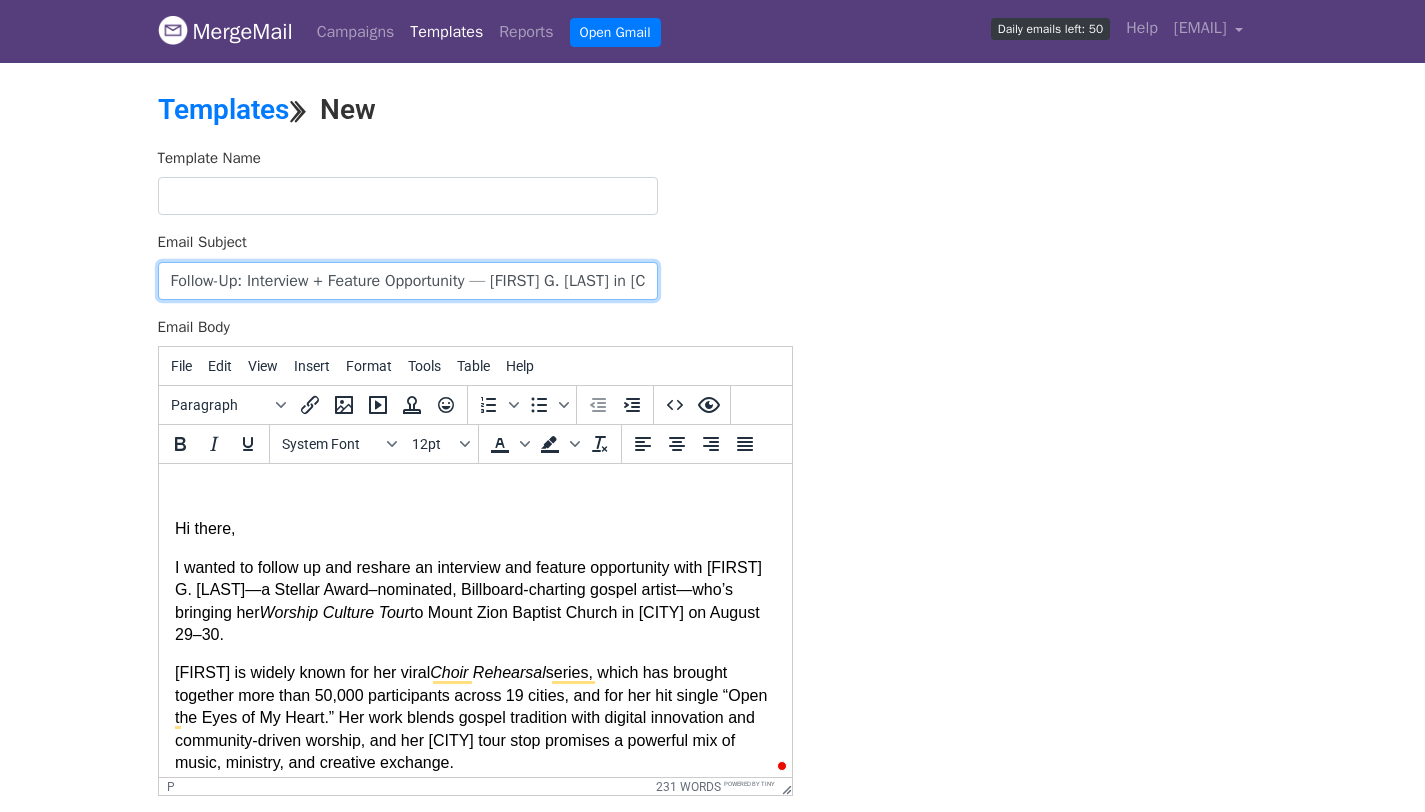scroll, scrollTop: 0, scrollLeft: 163, axis: horizontal 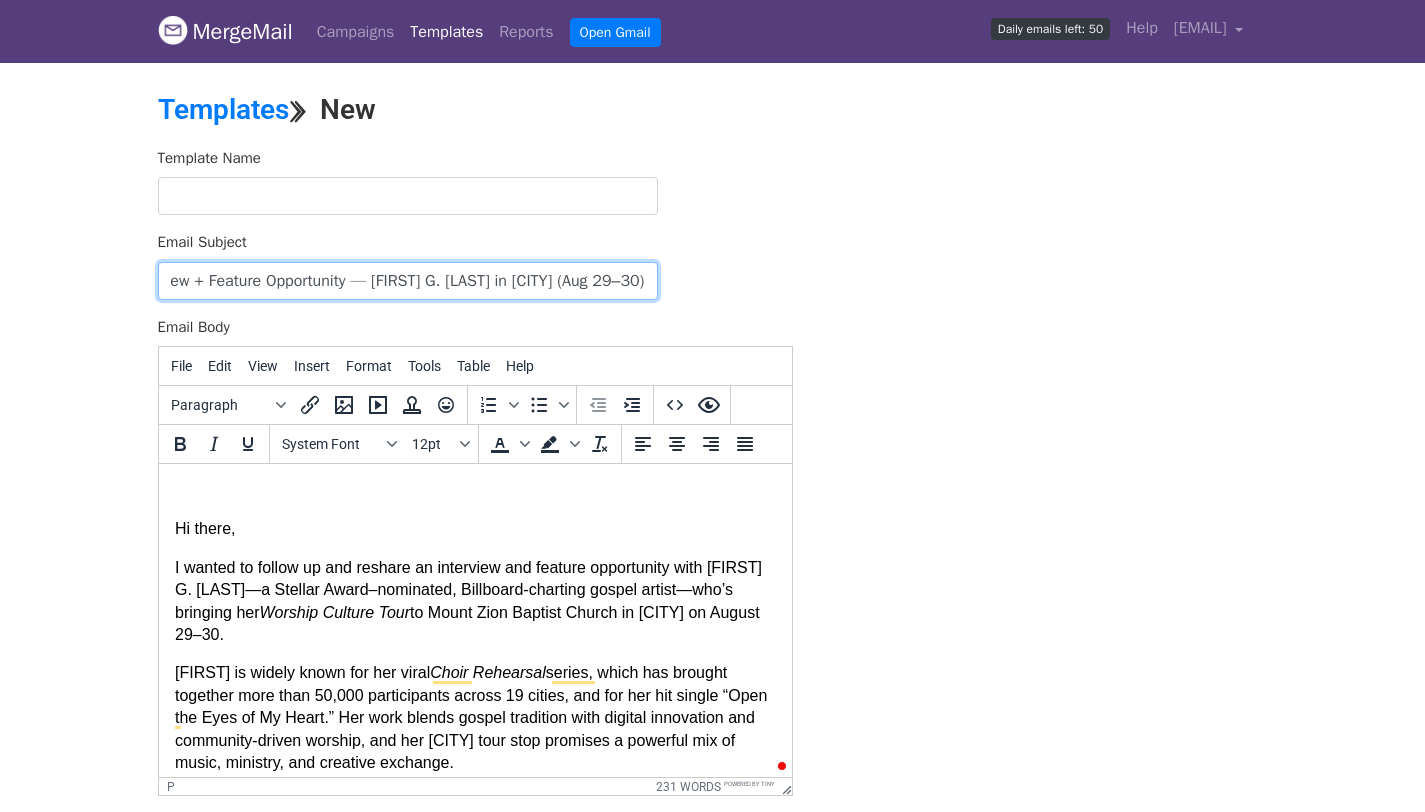 type on "[FIRST] G. Welch in [CITY] (Aug 29–30)" 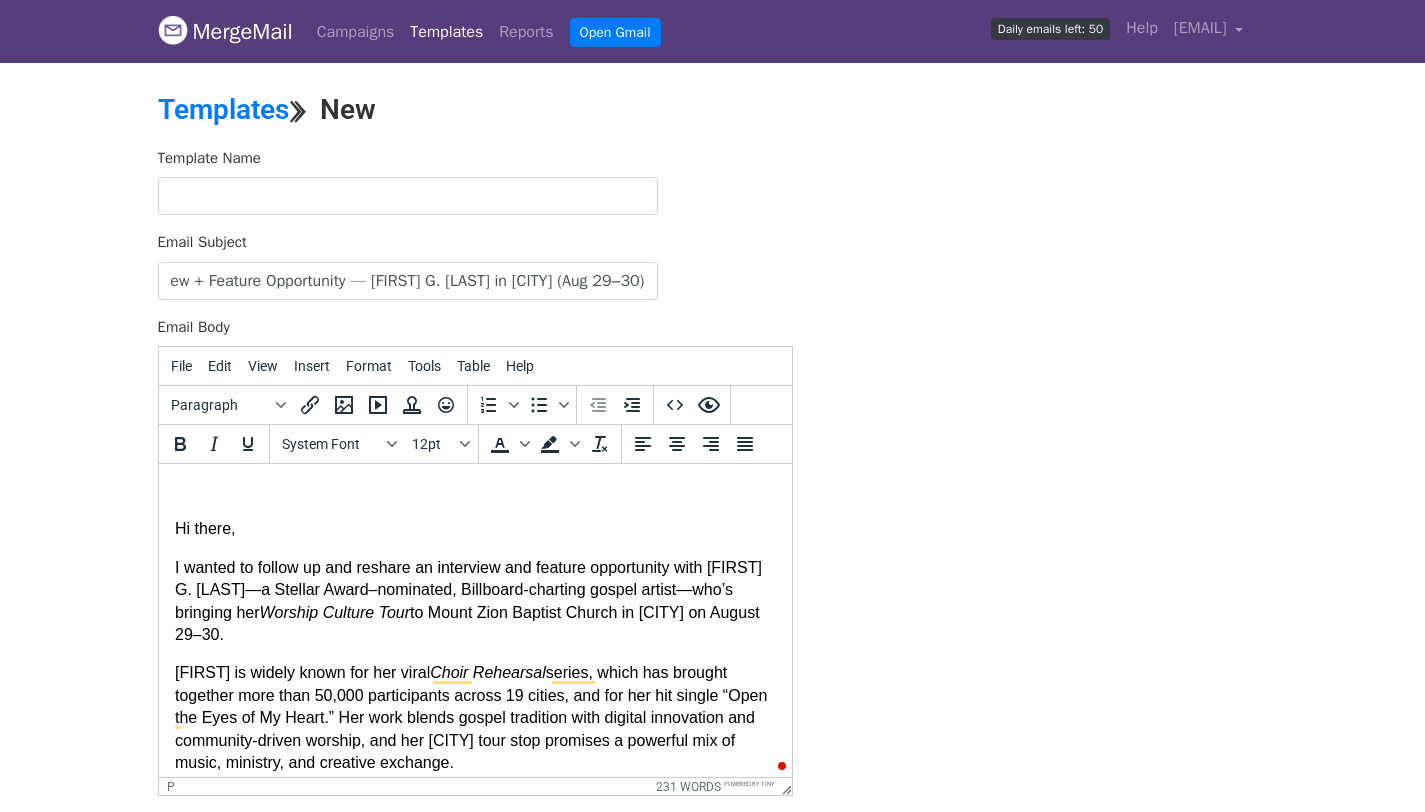 scroll, scrollTop: 0, scrollLeft: 0, axis: both 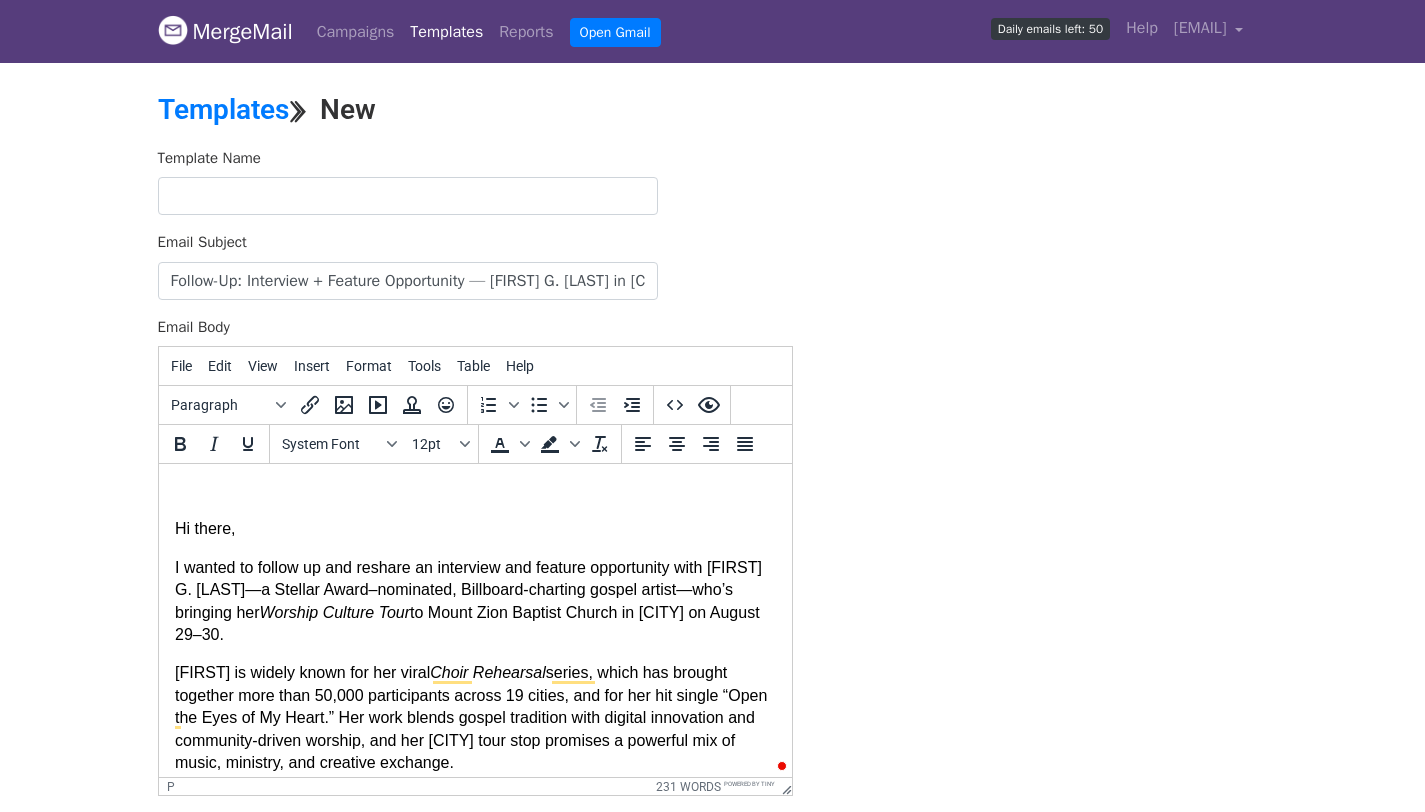 click on "Hi there," at bounding box center [474, 529] 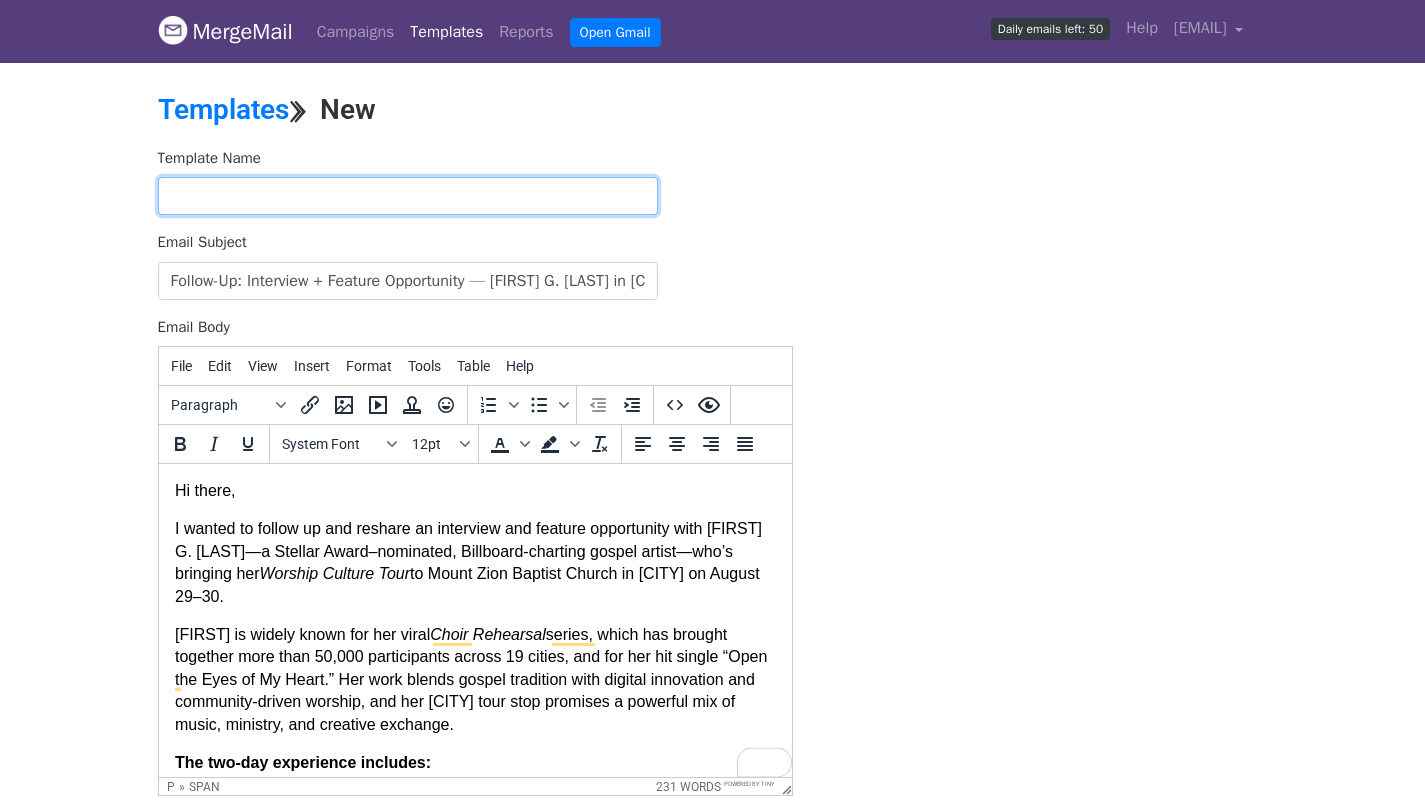 click at bounding box center [408, 196] 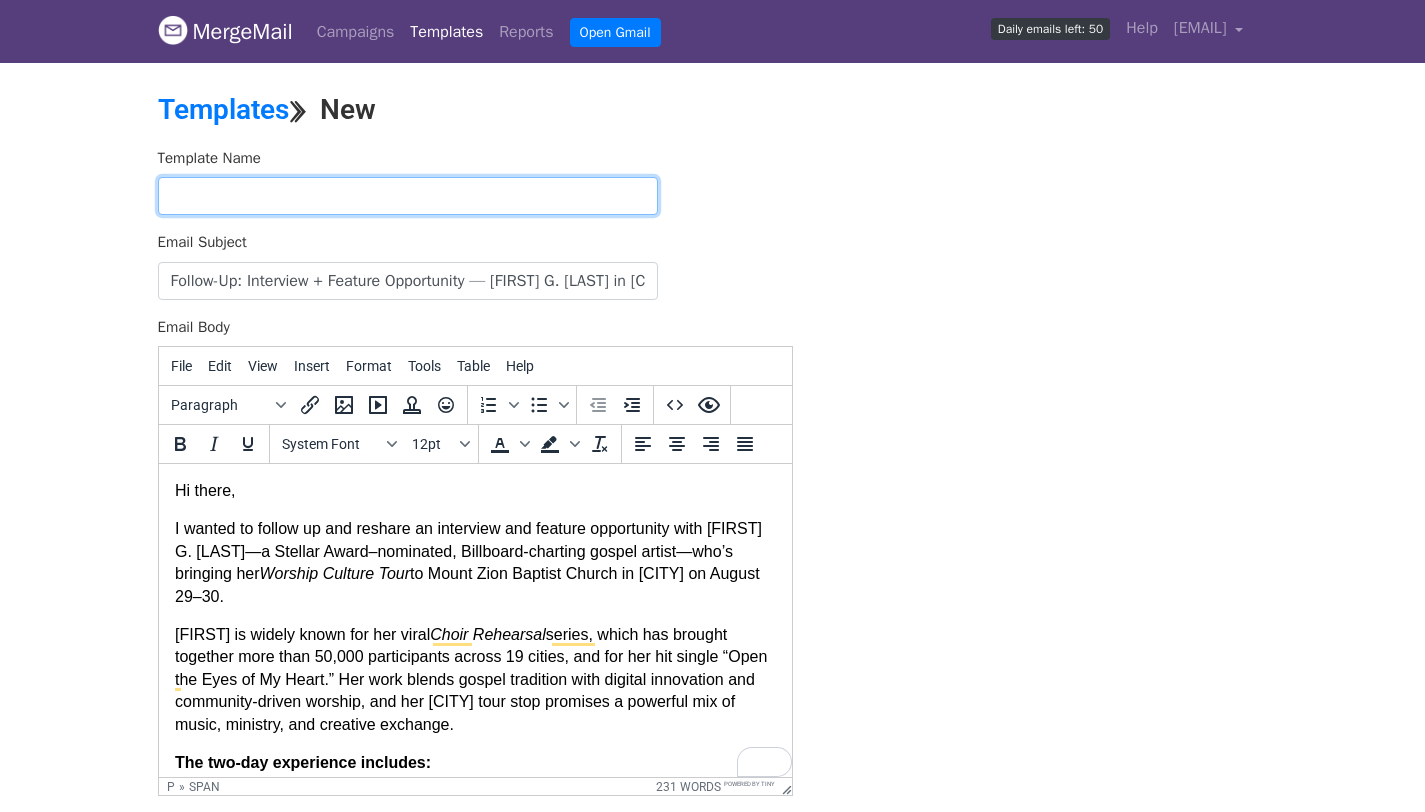 click at bounding box center [408, 196] 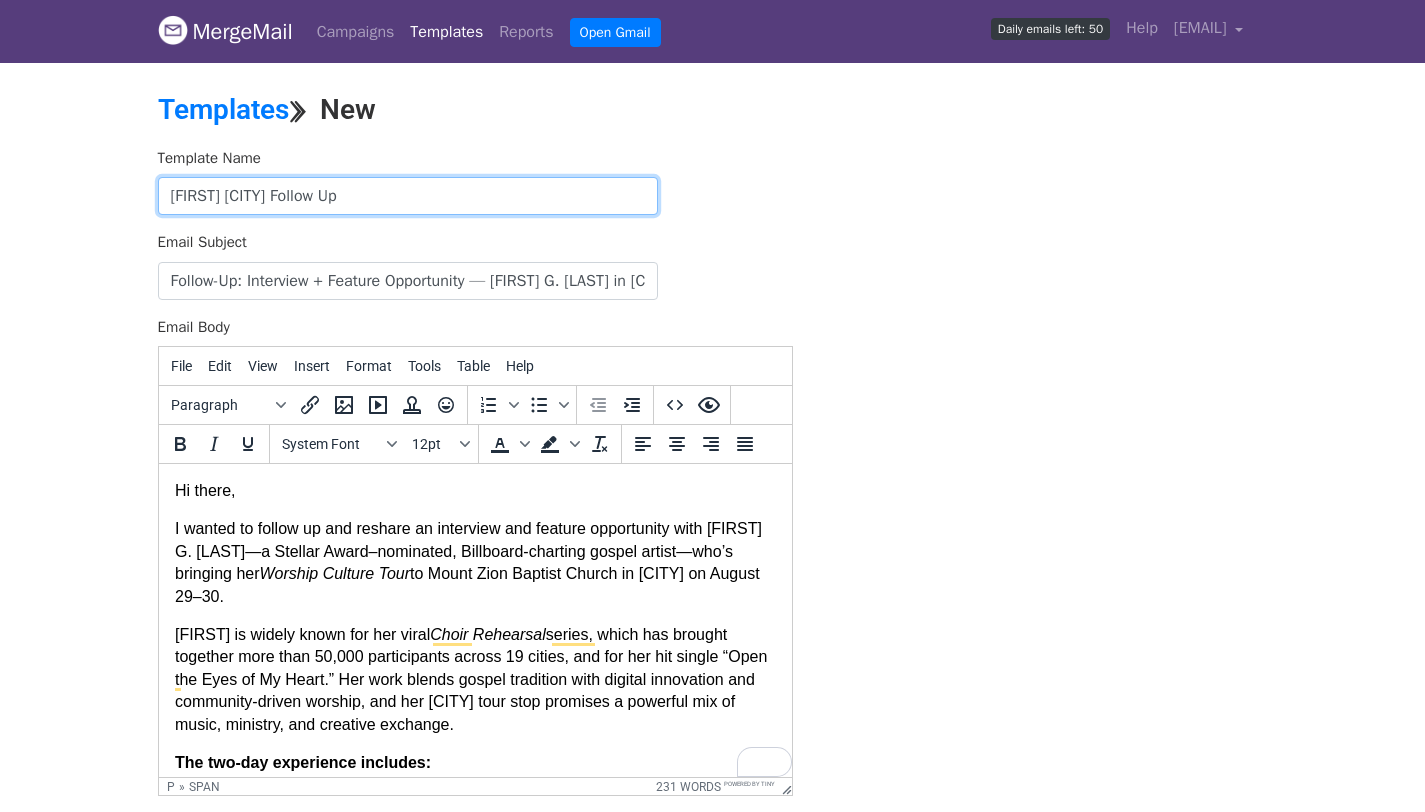 click on "Jordan Nashville Follow Up" at bounding box center (408, 196) 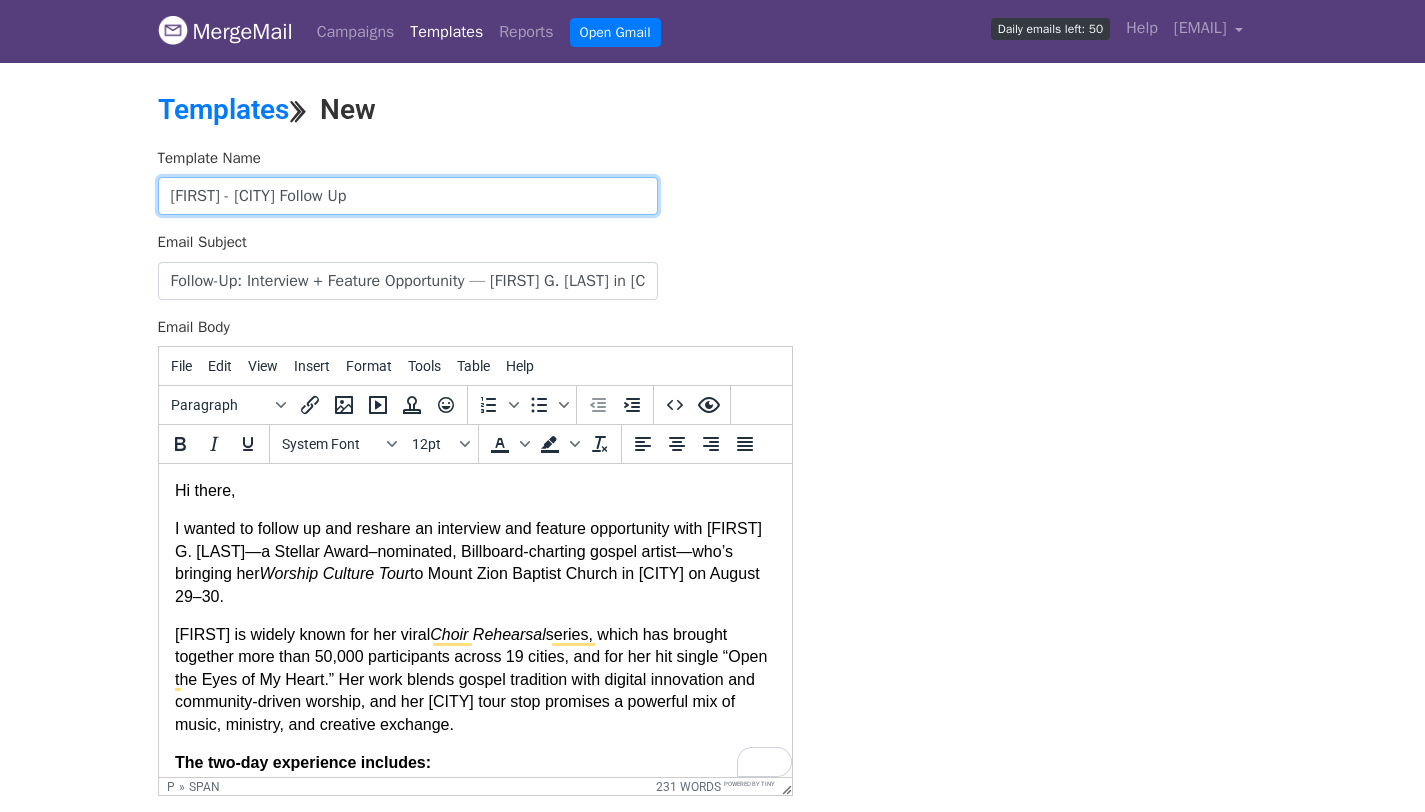 scroll, scrollTop: 200, scrollLeft: 0, axis: vertical 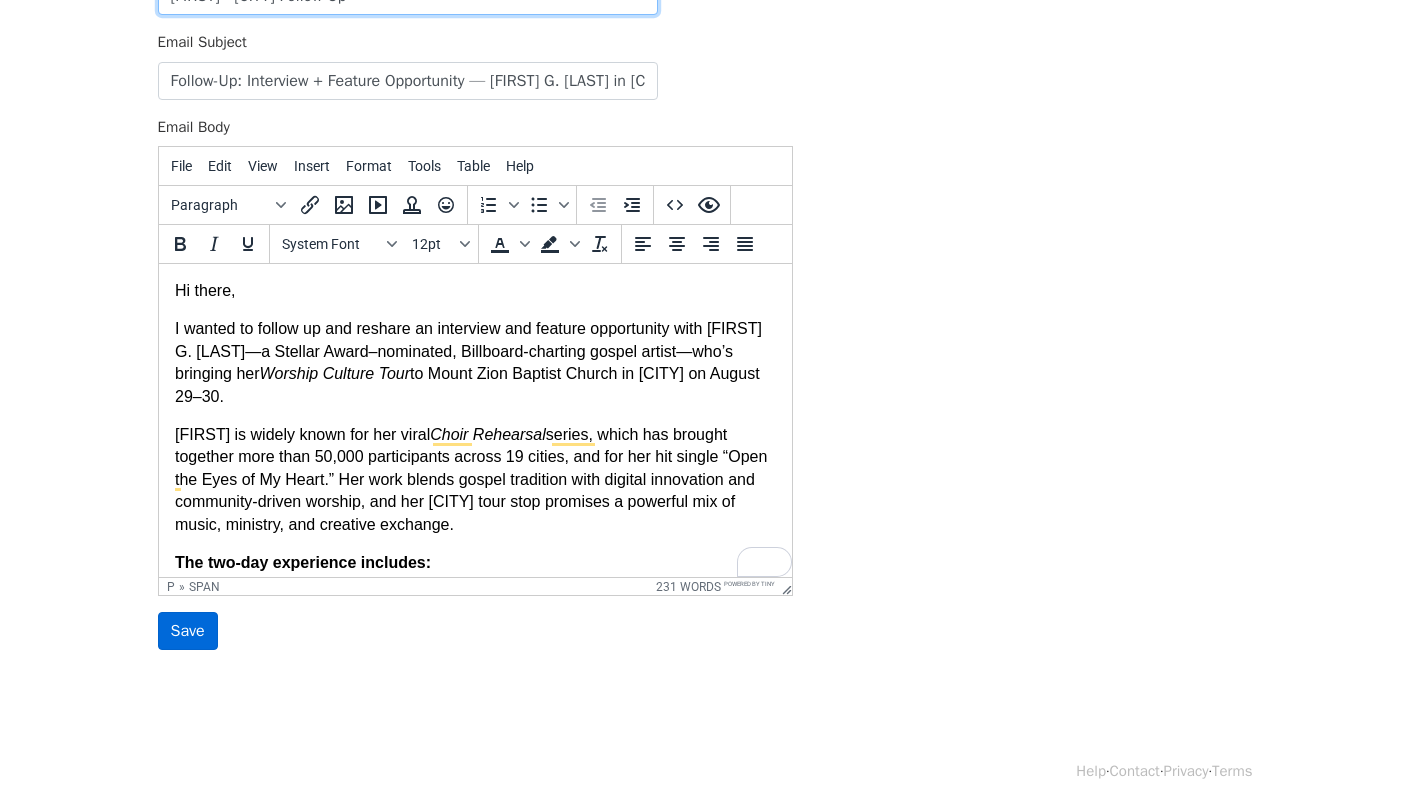 type on "[PERSON] - [CITY] Follow Up" 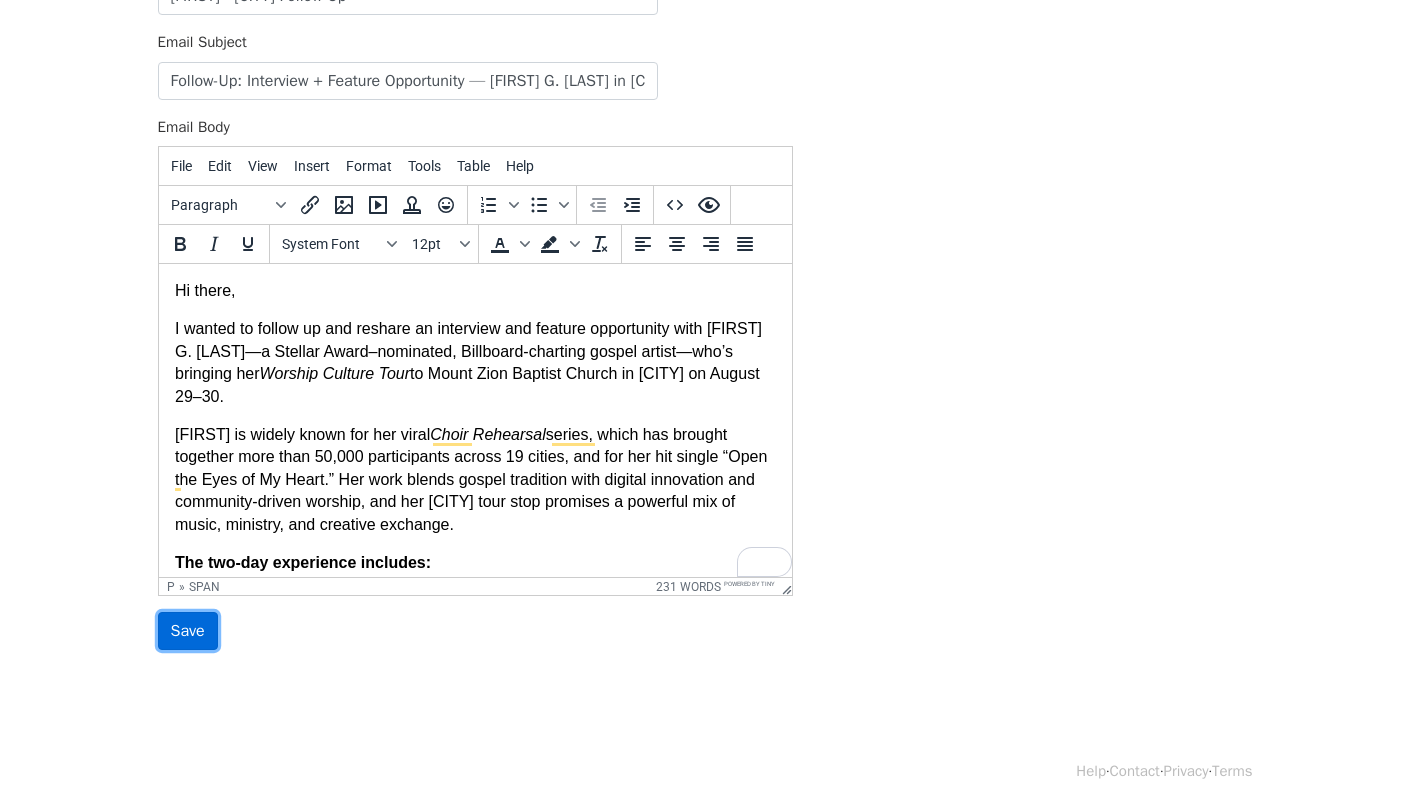 click on "Save" at bounding box center [188, 631] 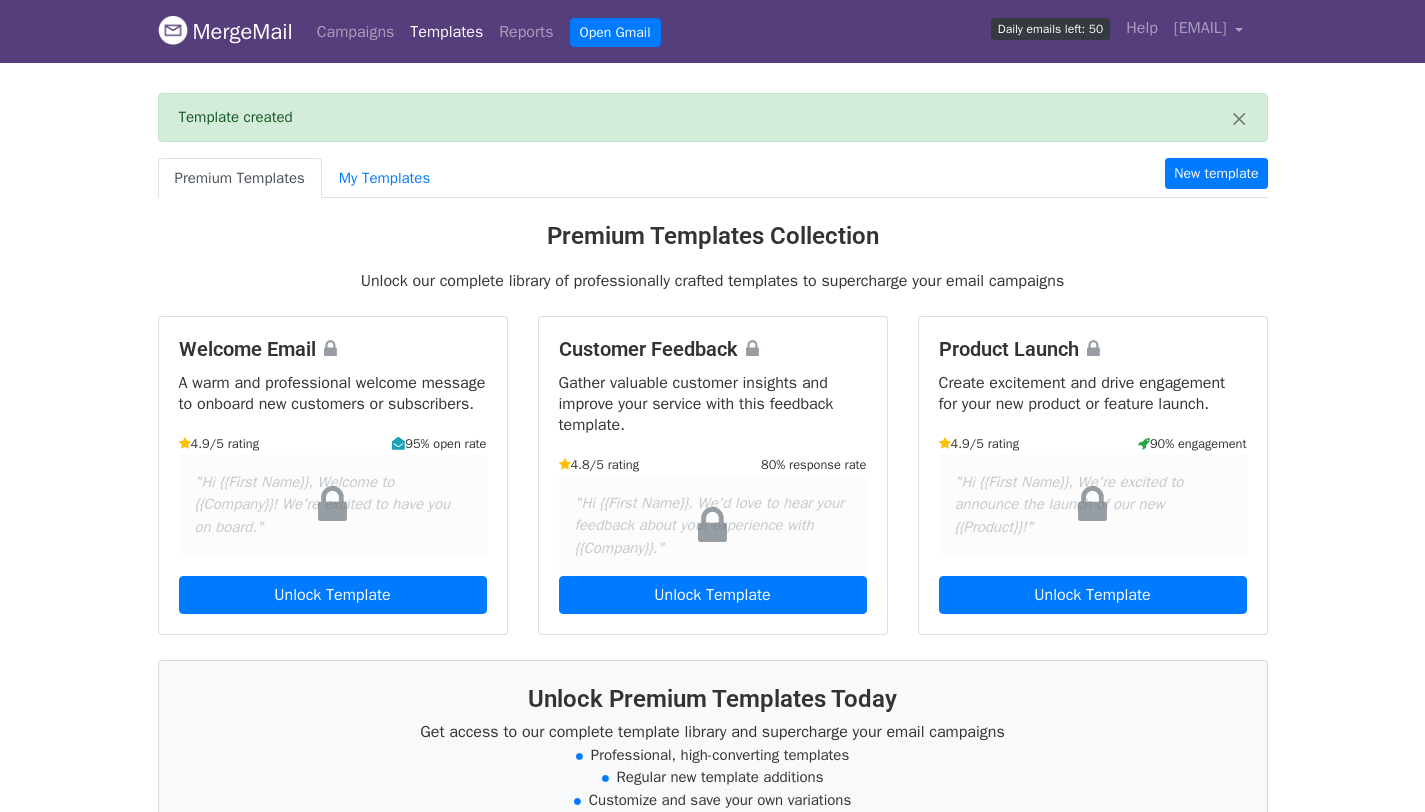 scroll, scrollTop: 0, scrollLeft: 0, axis: both 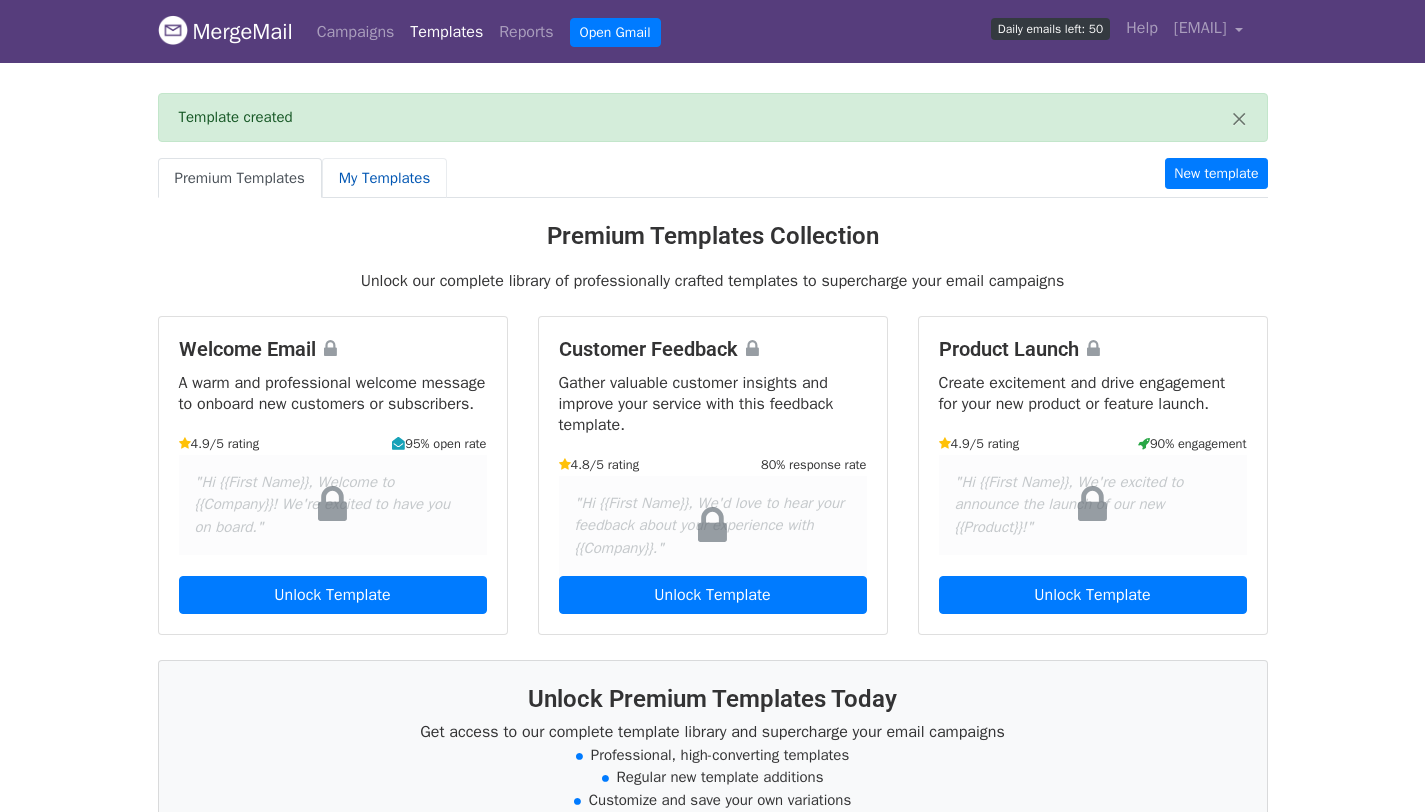 click on "My Templates" at bounding box center (384, 178) 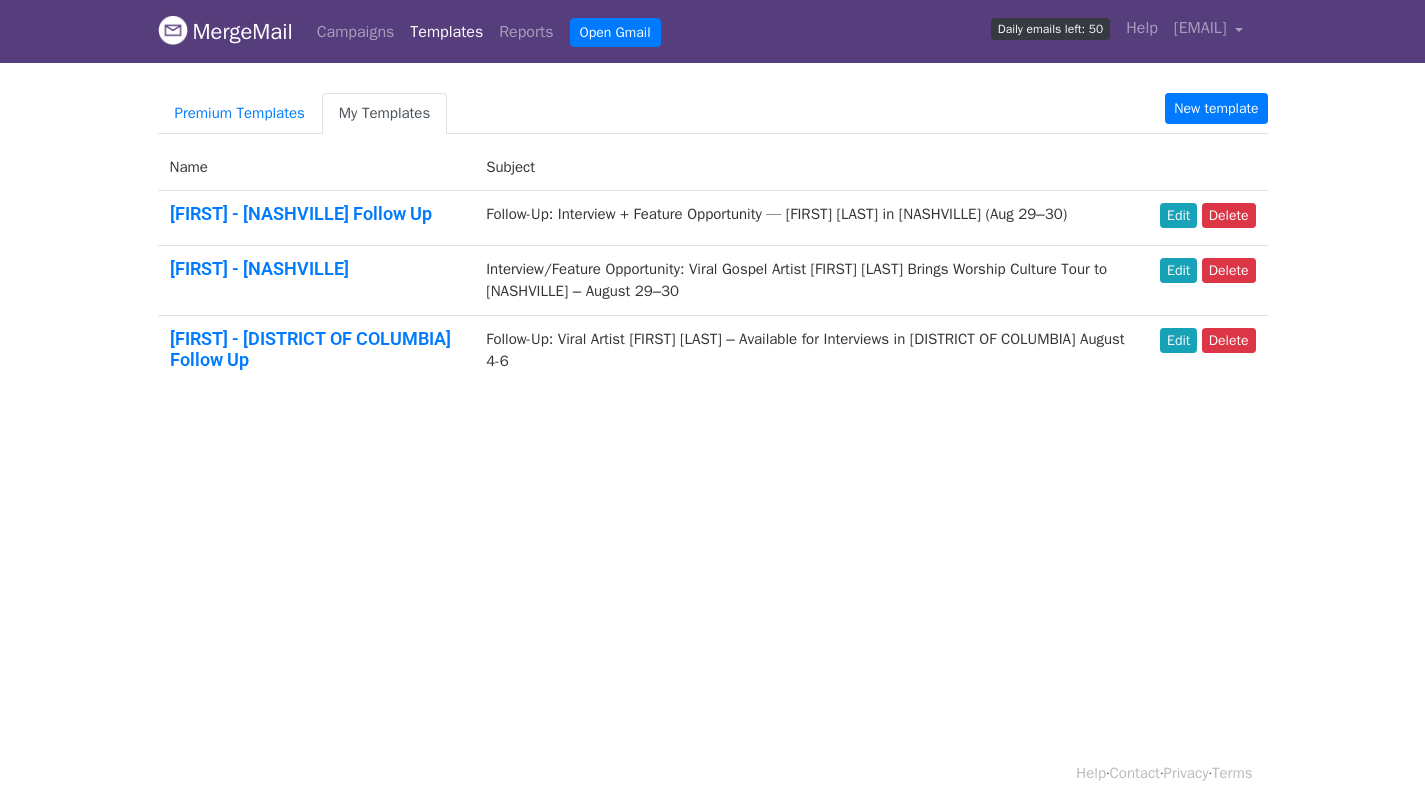 scroll, scrollTop: 0, scrollLeft: 0, axis: both 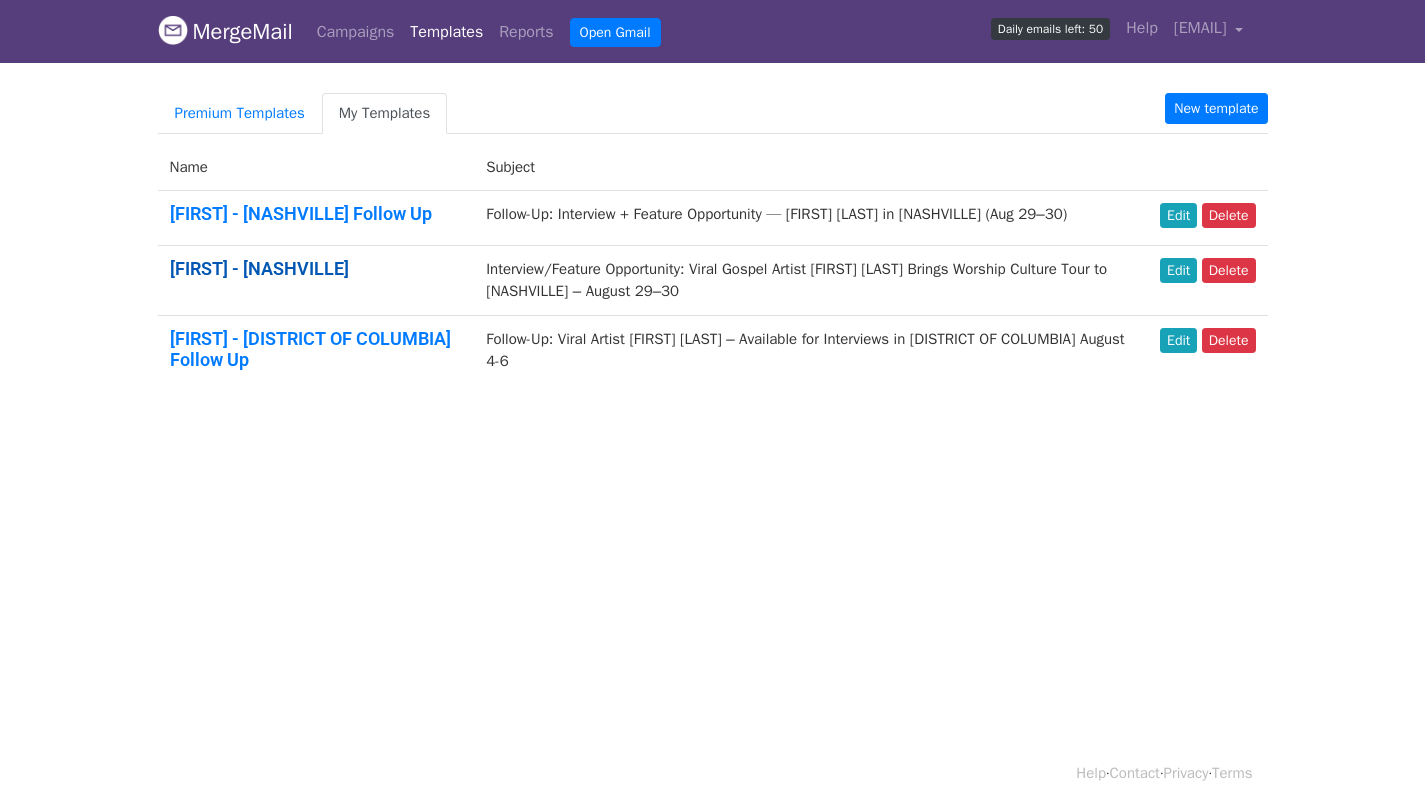 click on "Jordan - Nashville" at bounding box center [259, 268] 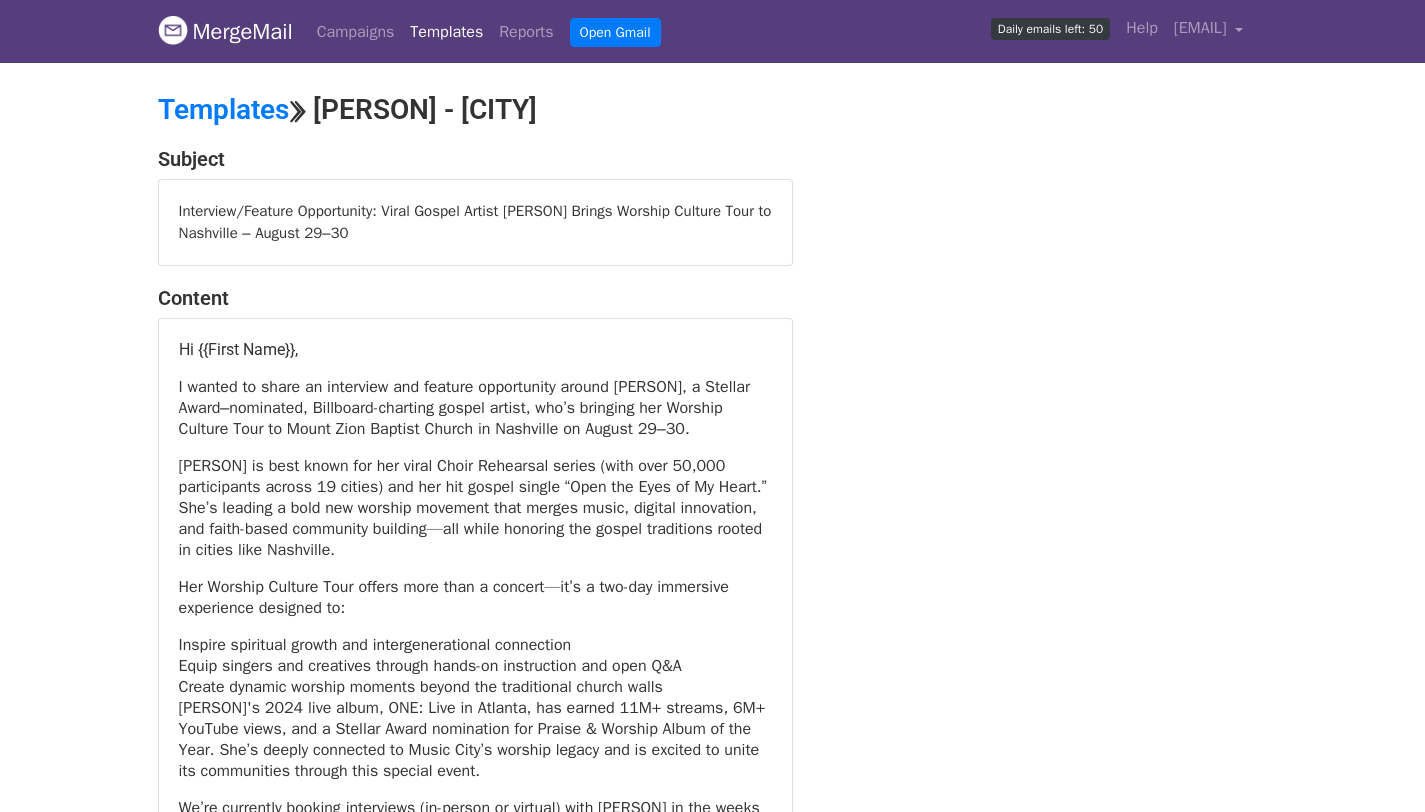 scroll, scrollTop: 0, scrollLeft: 0, axis: both 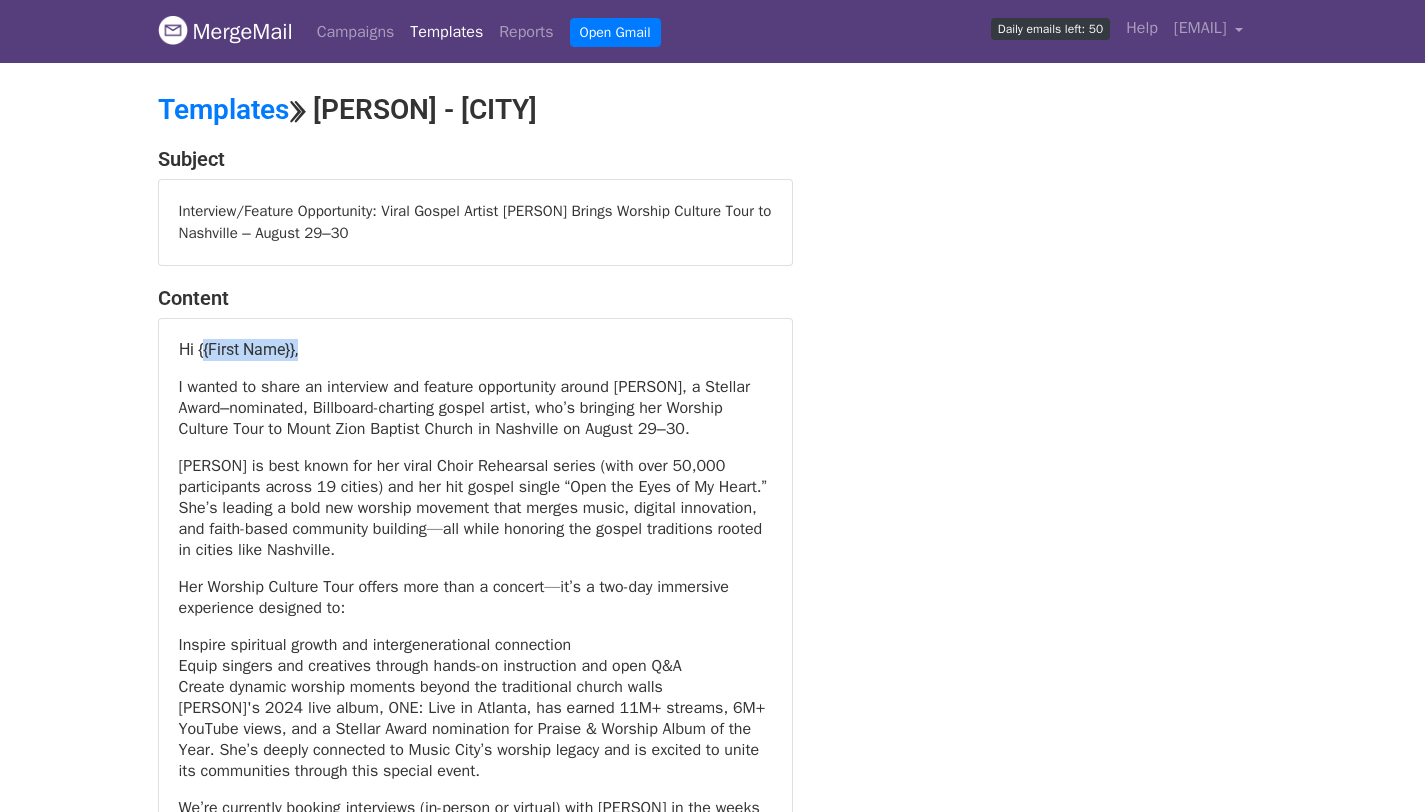 drag, startPoint x: 202, startPoint y: 348, endPoint x: 311, endPoint y: 351, distance: 109.041275 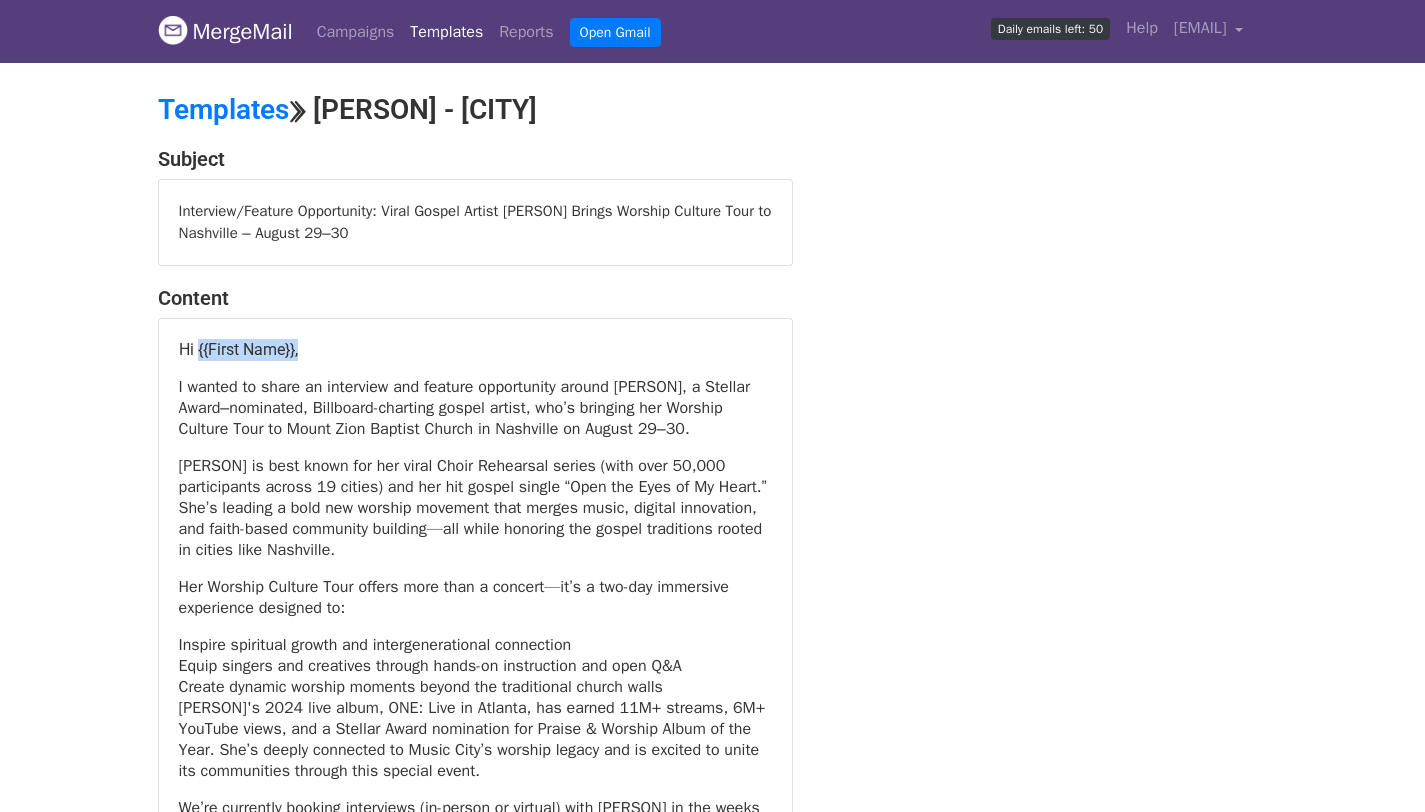 drag, startPoint x: 316, startPoint y: 351, endPoint x: 200, endPoint y: 348, distance: 116.03879 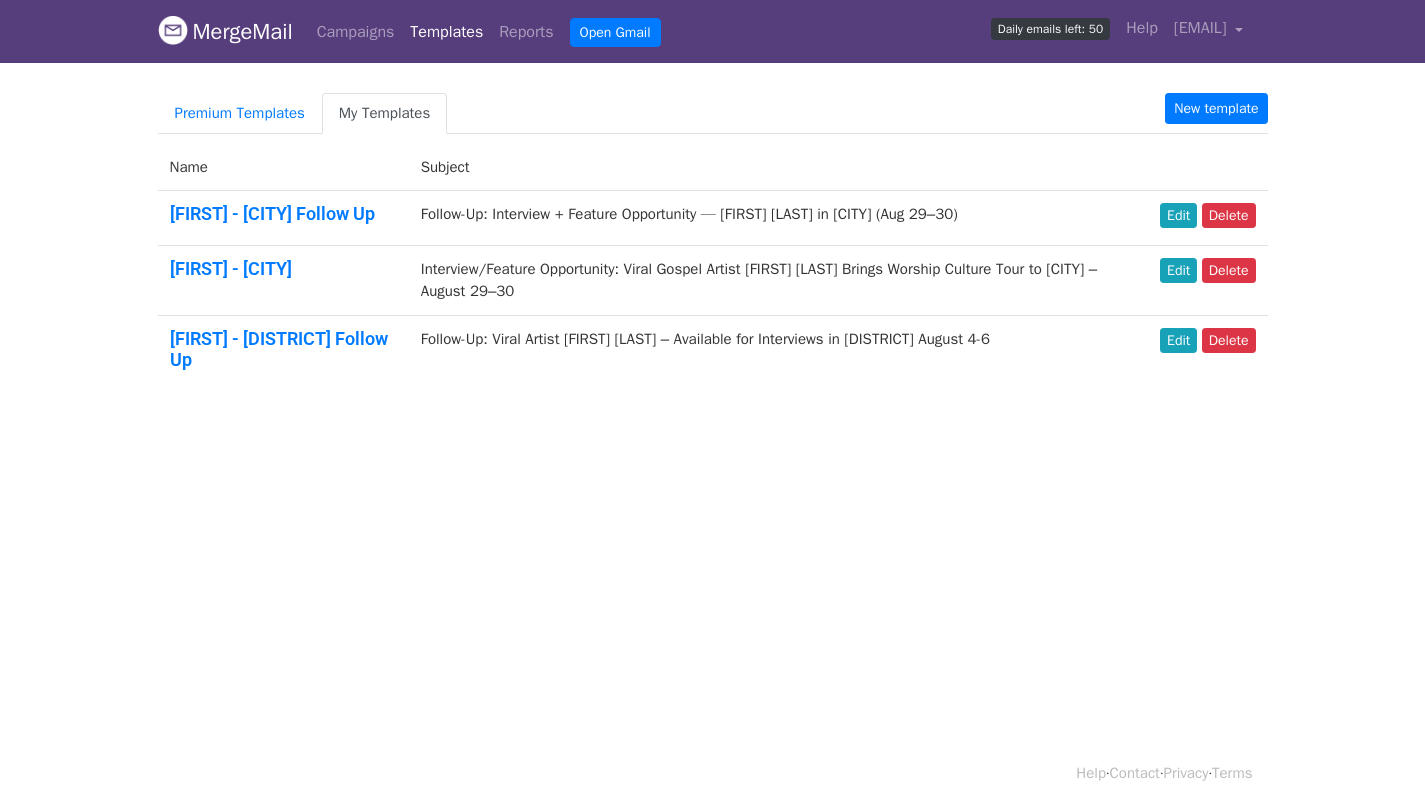 scroll, scrollTop: 0, scrollLeft: 0, axis: both 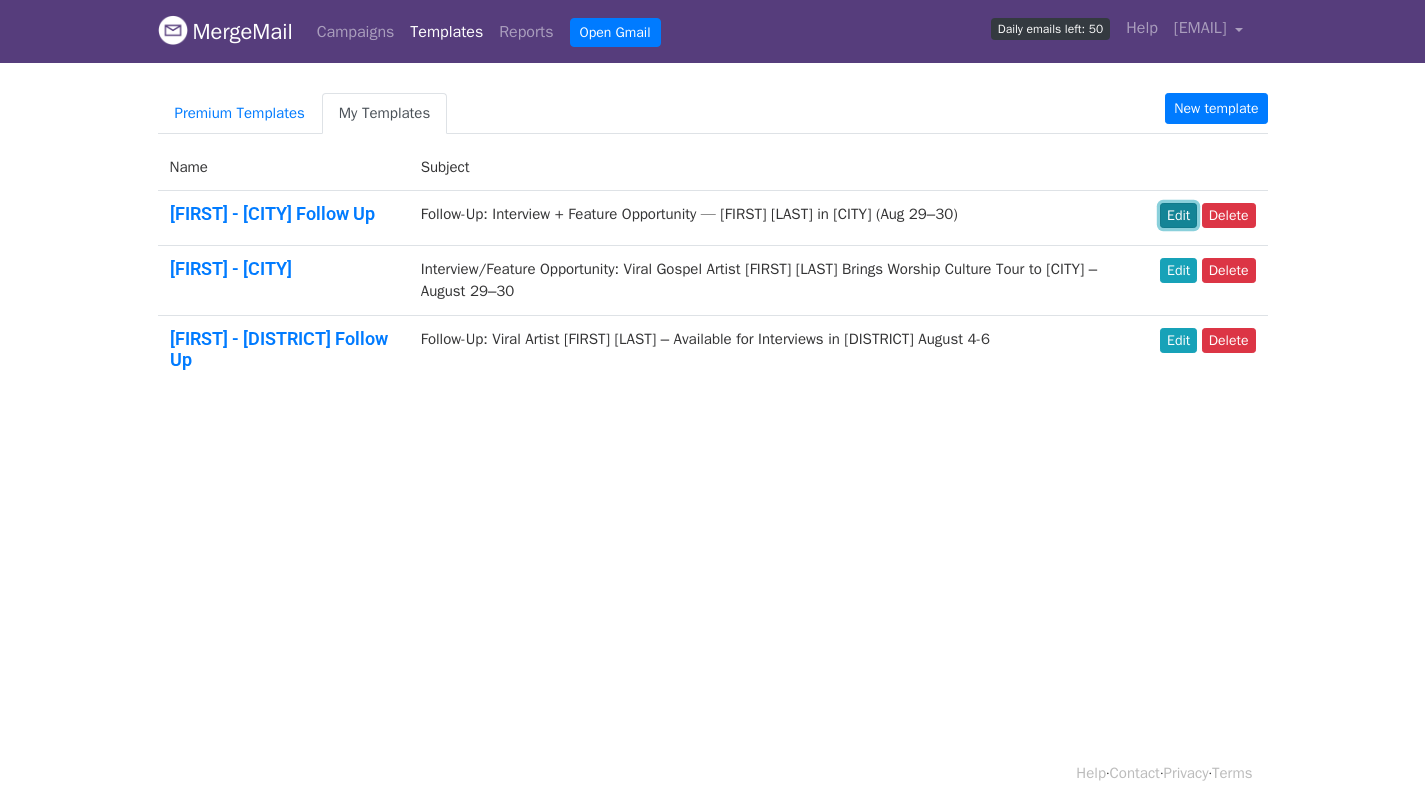 click on "Edit" at bounding box center (1178, 215) 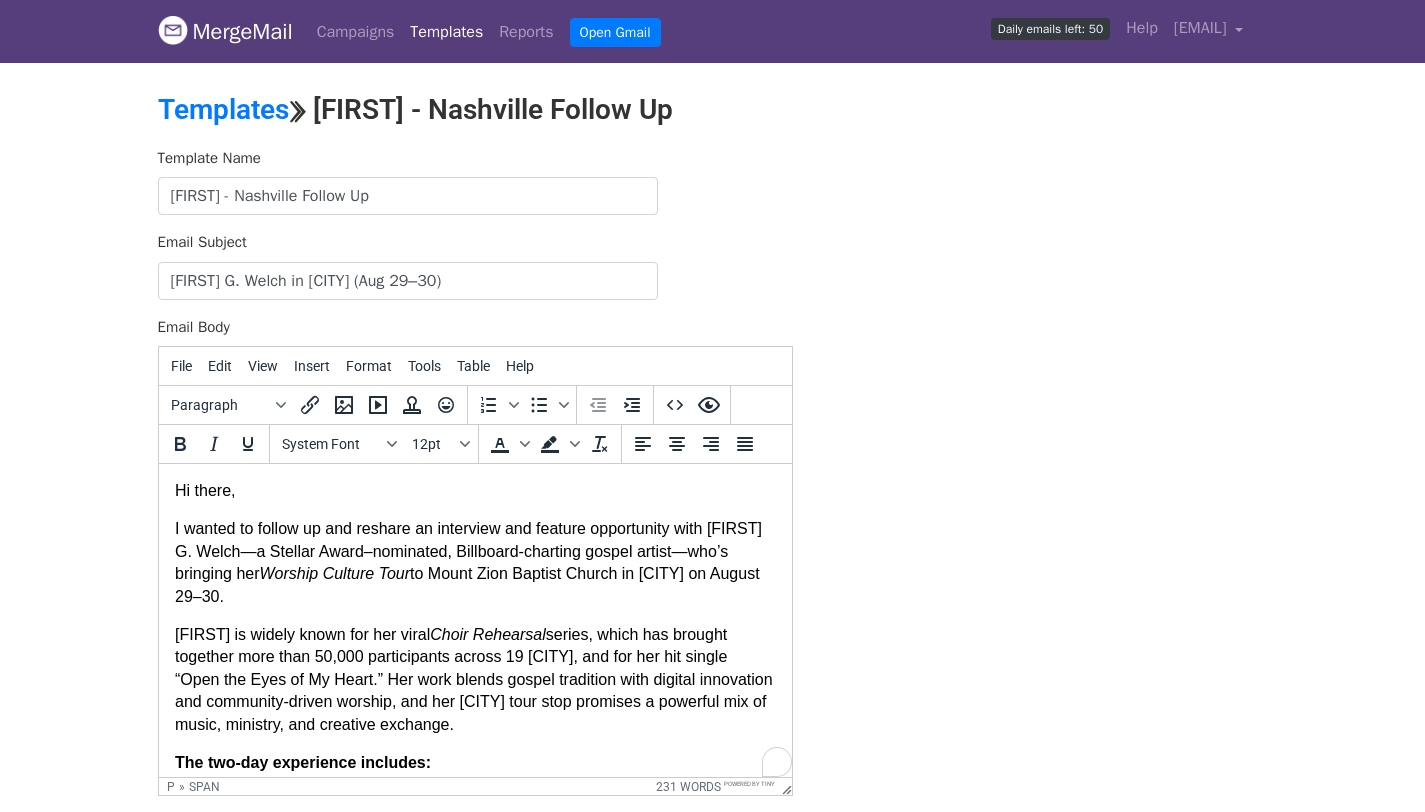 scroll, scrollTop: 0, scrollLeft: 0, axis: both 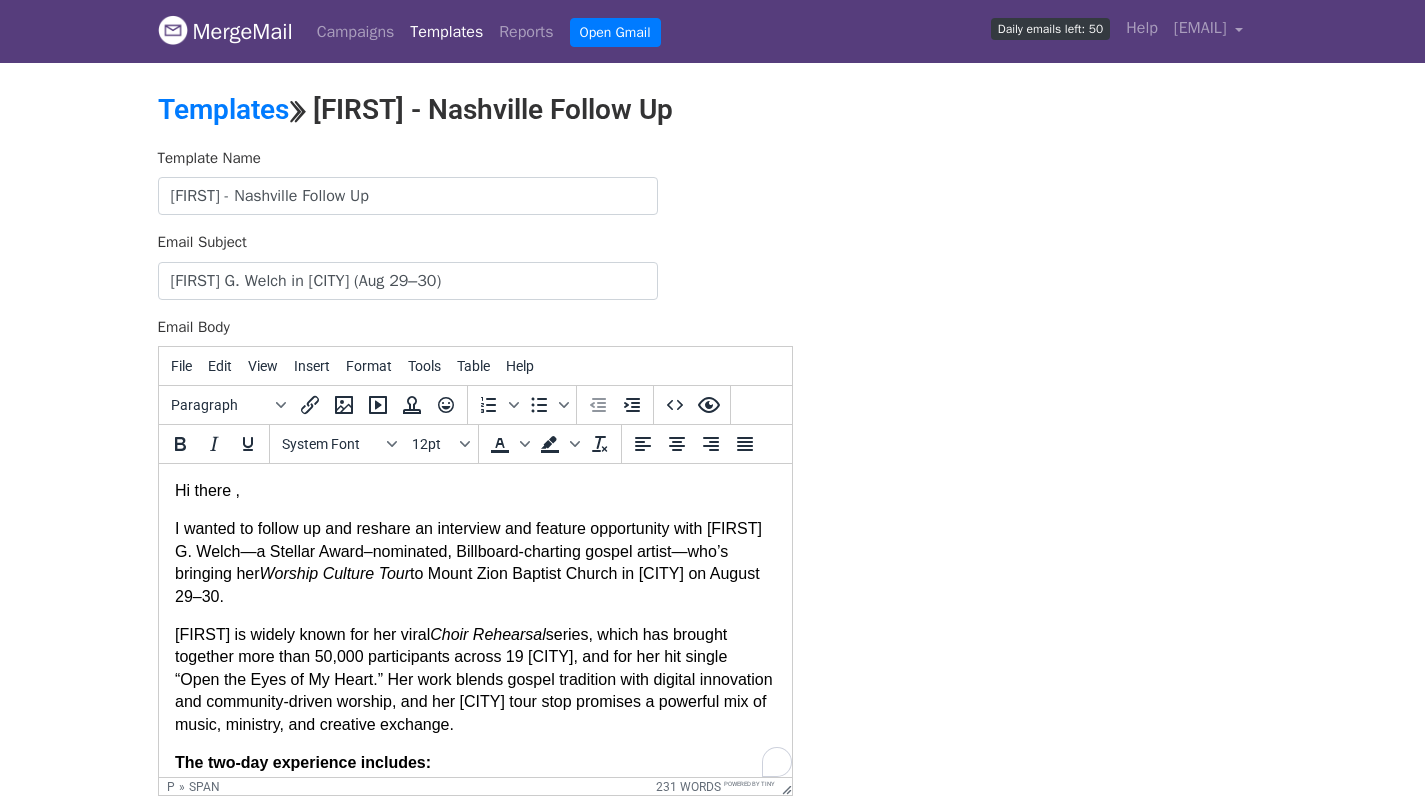 type 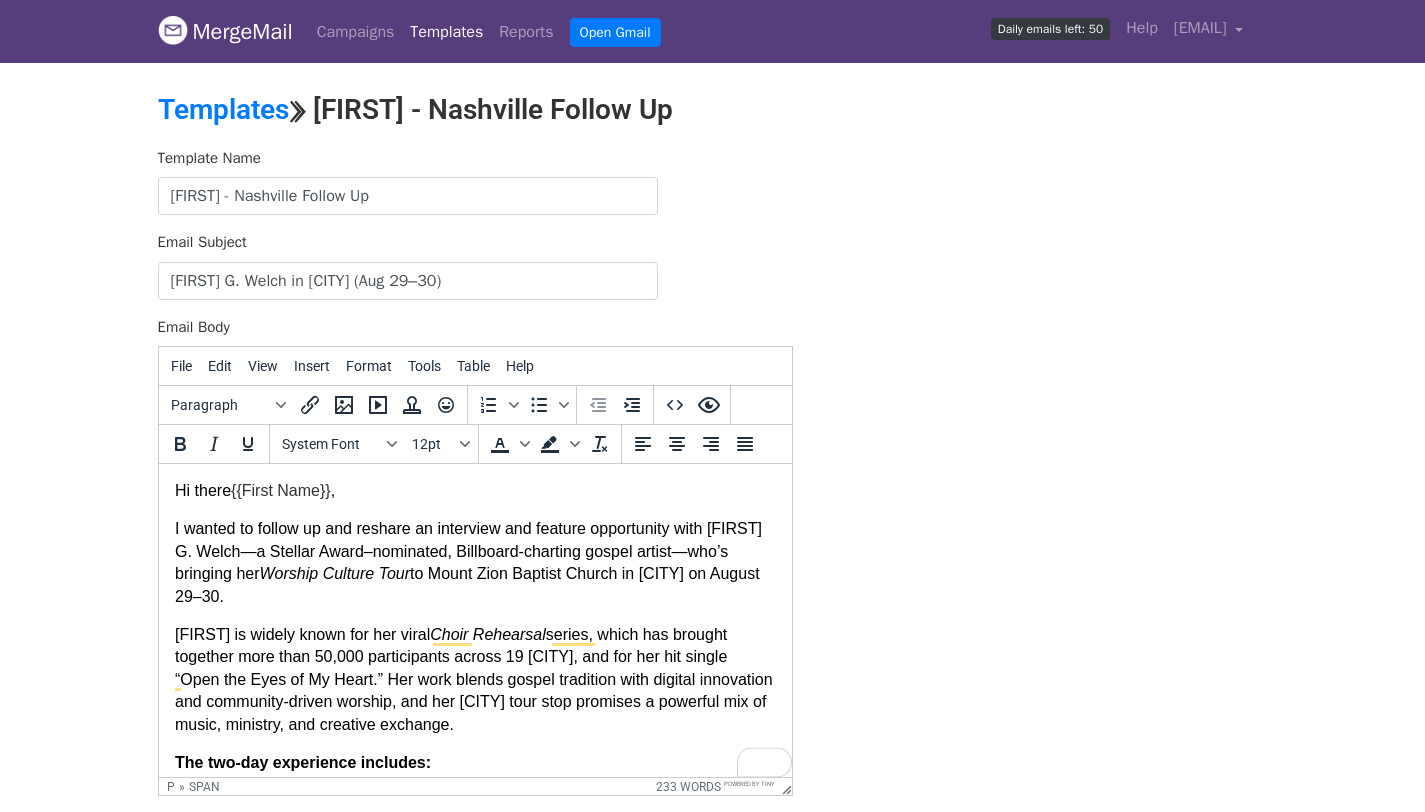click on "Hi there  [FIRST] ," at bounding box center [474, 491] 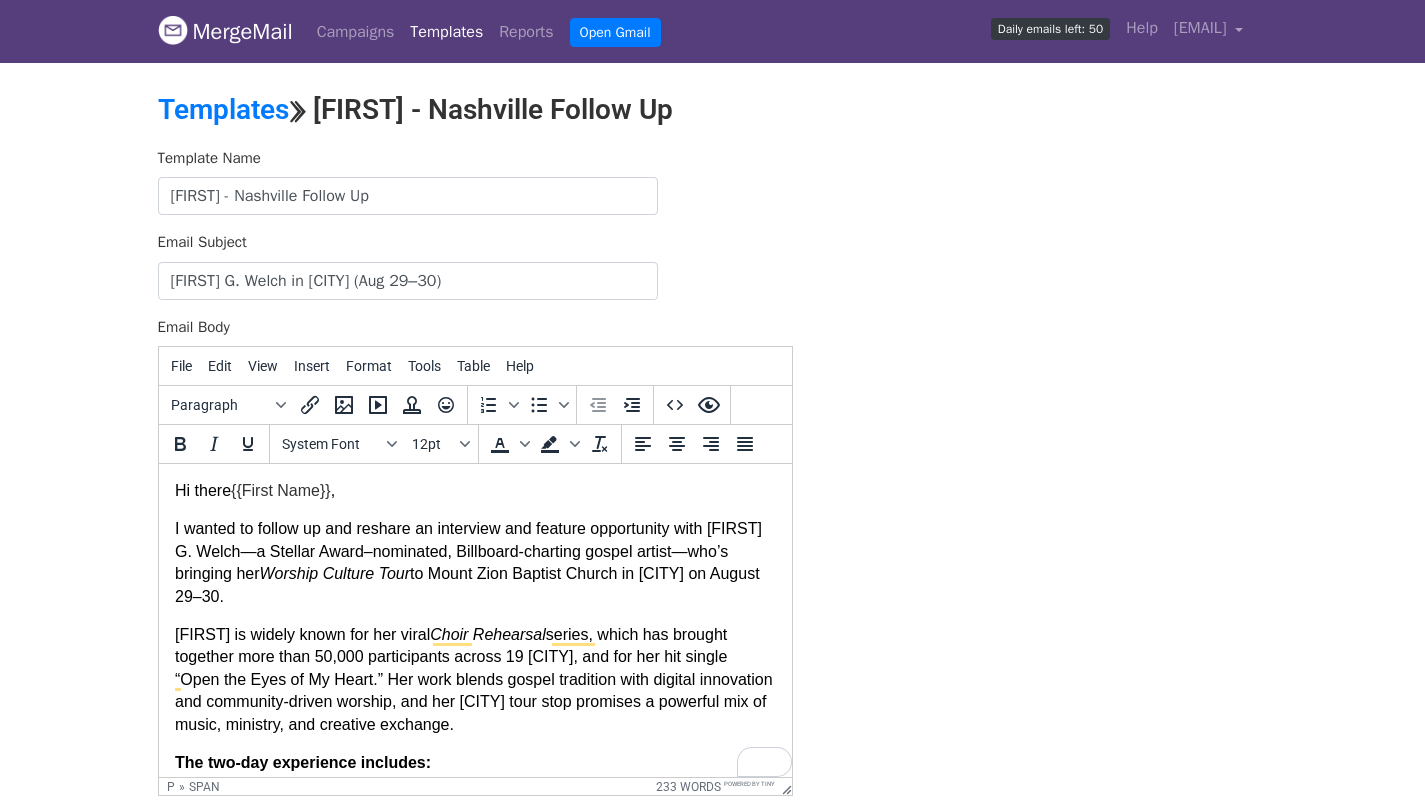 scroll, scrollTop: 84, scrollLeft: 0, axis: vertical 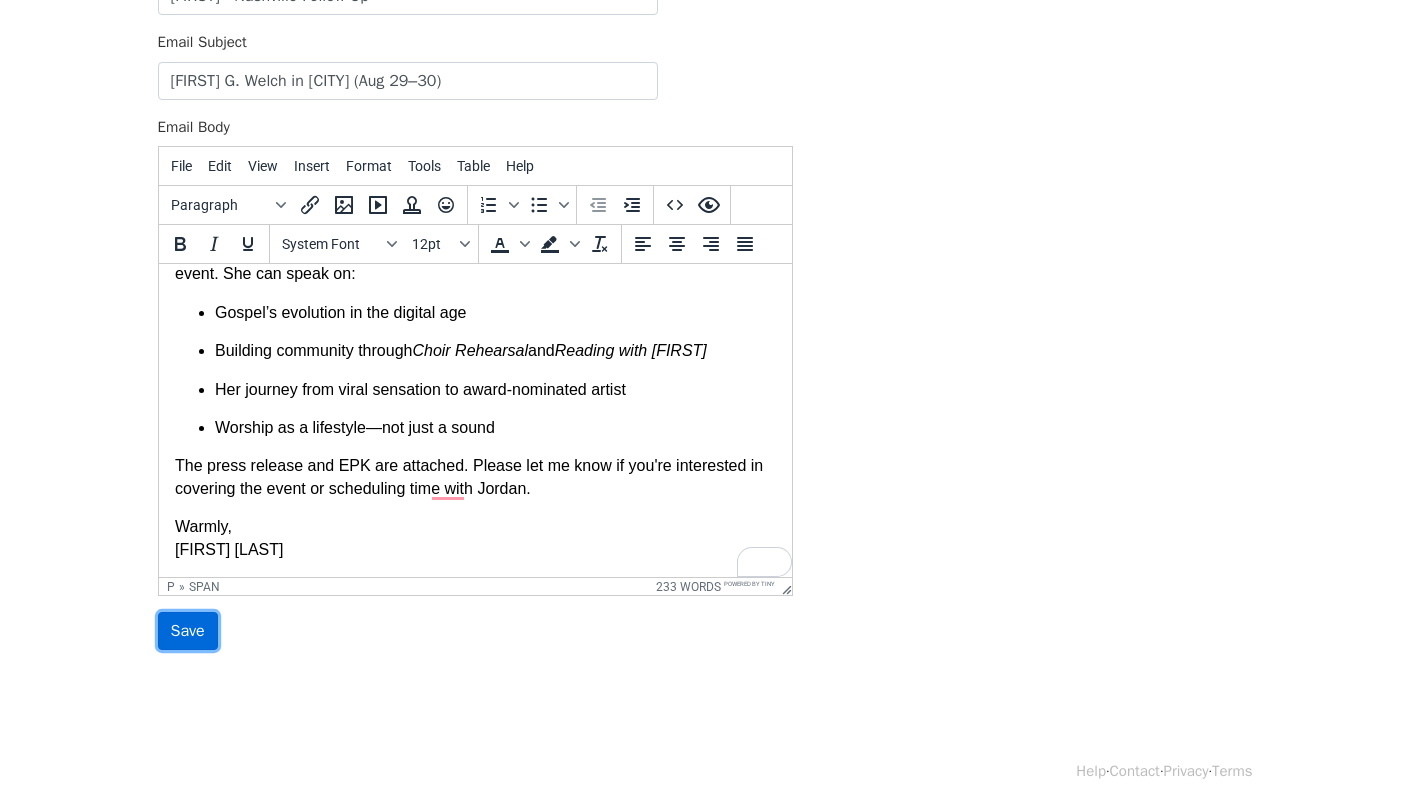 click on "Save" at bounding box center [188, 631] 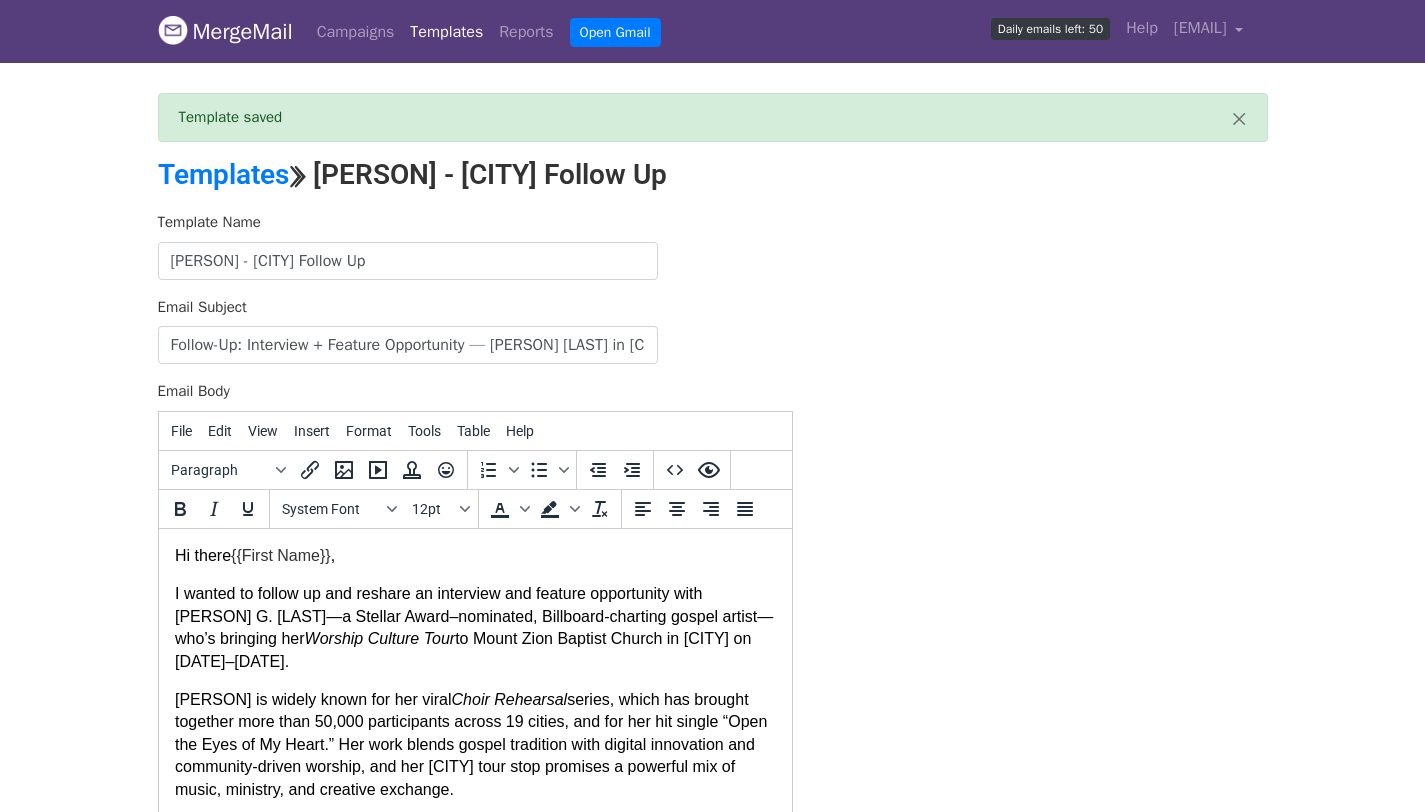 scroll, scrollTop: 0, scrollLeft: 0, axis: both 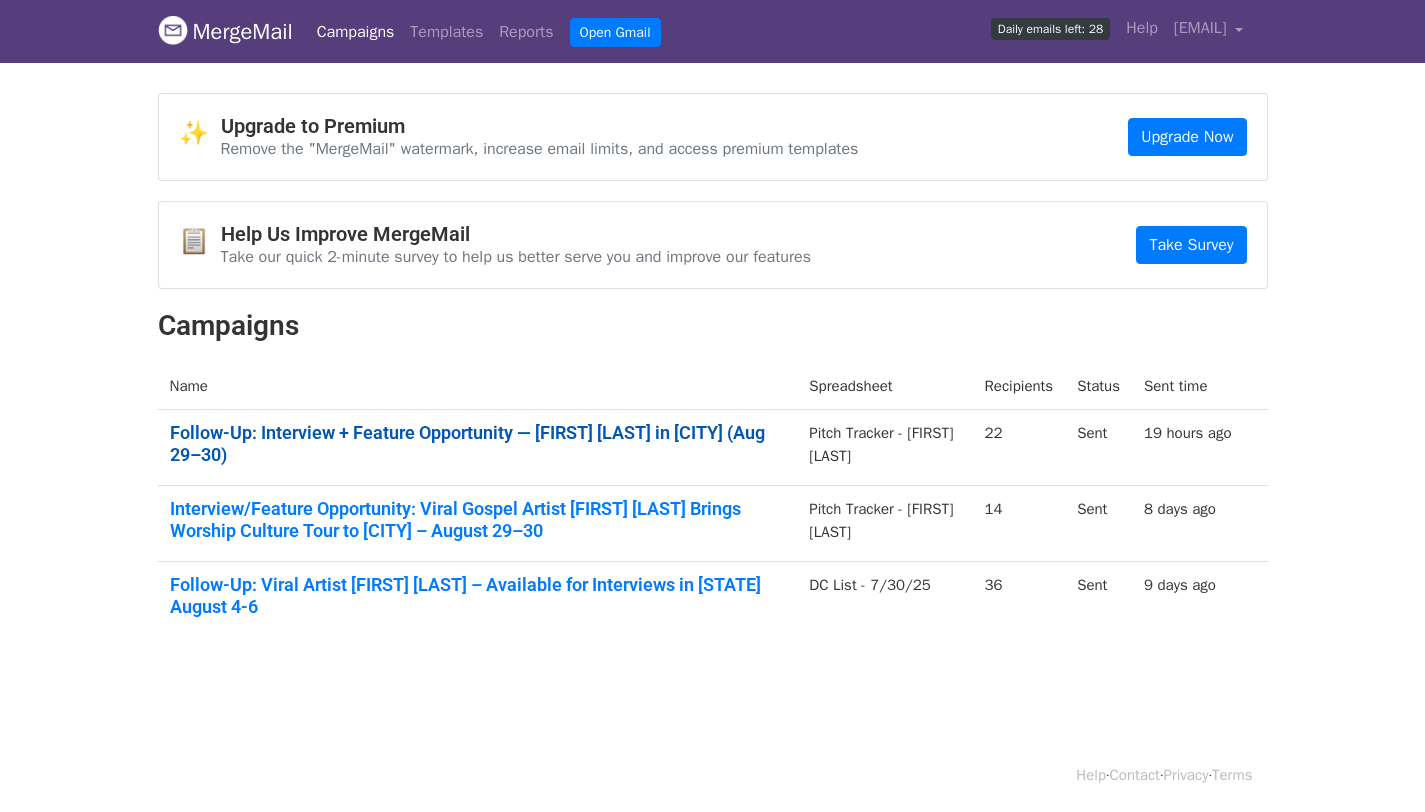 click on "Follow-Up: Interview + Feature Opportunity — Jordan G. Welch in Nashville (Aug 29–30)" at bounding box center [478, 443] 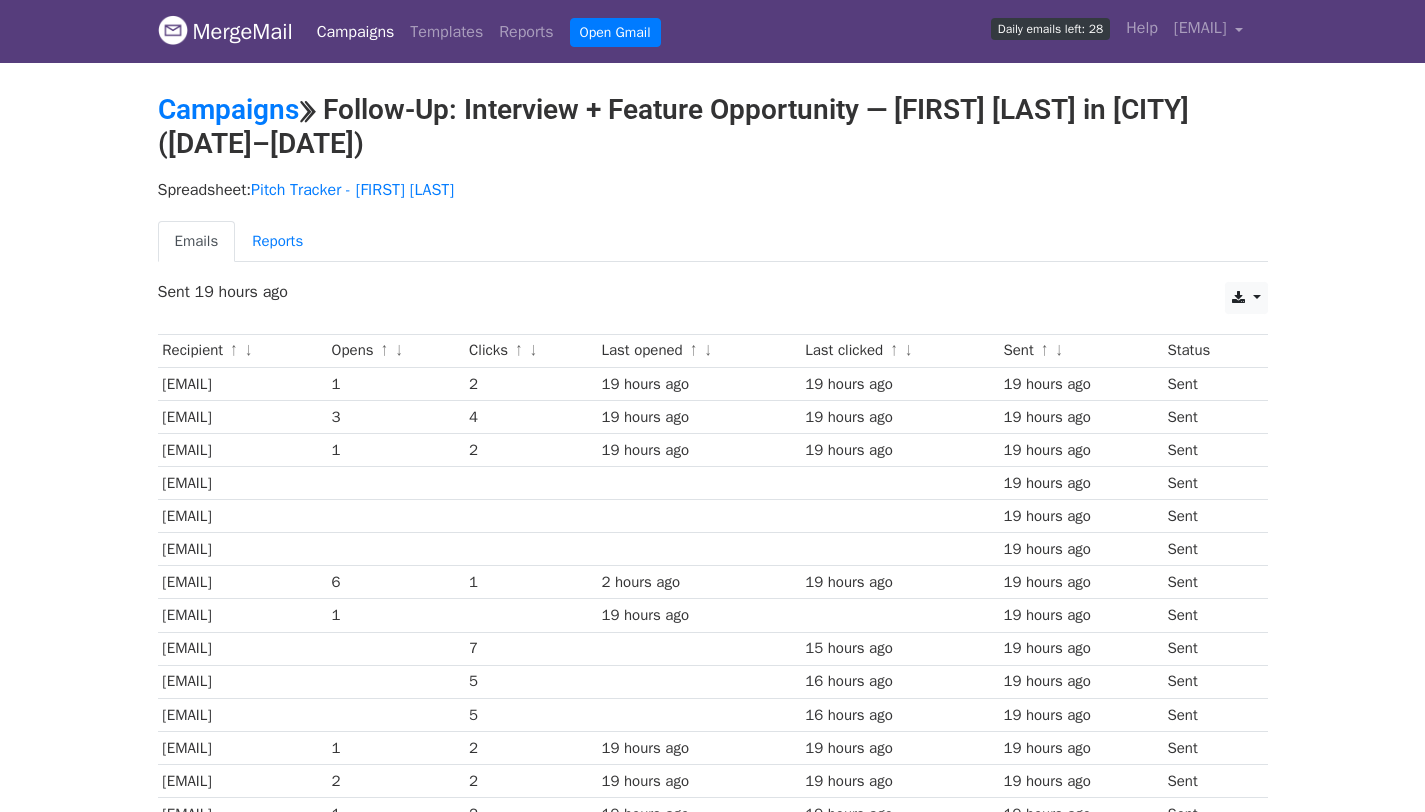 scroll, scrollTop: 0, scrollLeft: 0, axis: both 